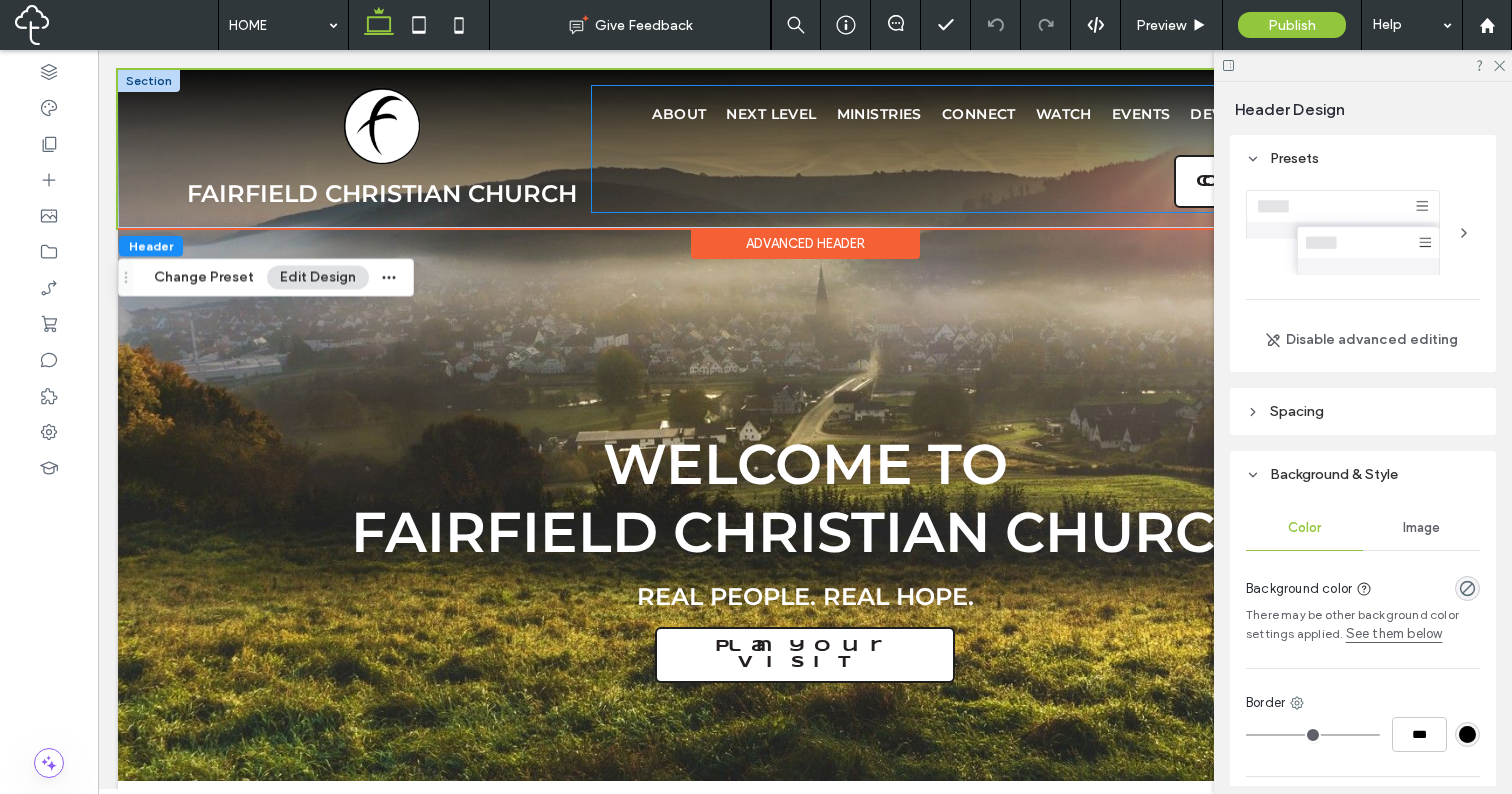 scroll, scrollTop: 0, scrollLeft: 0, axis: both 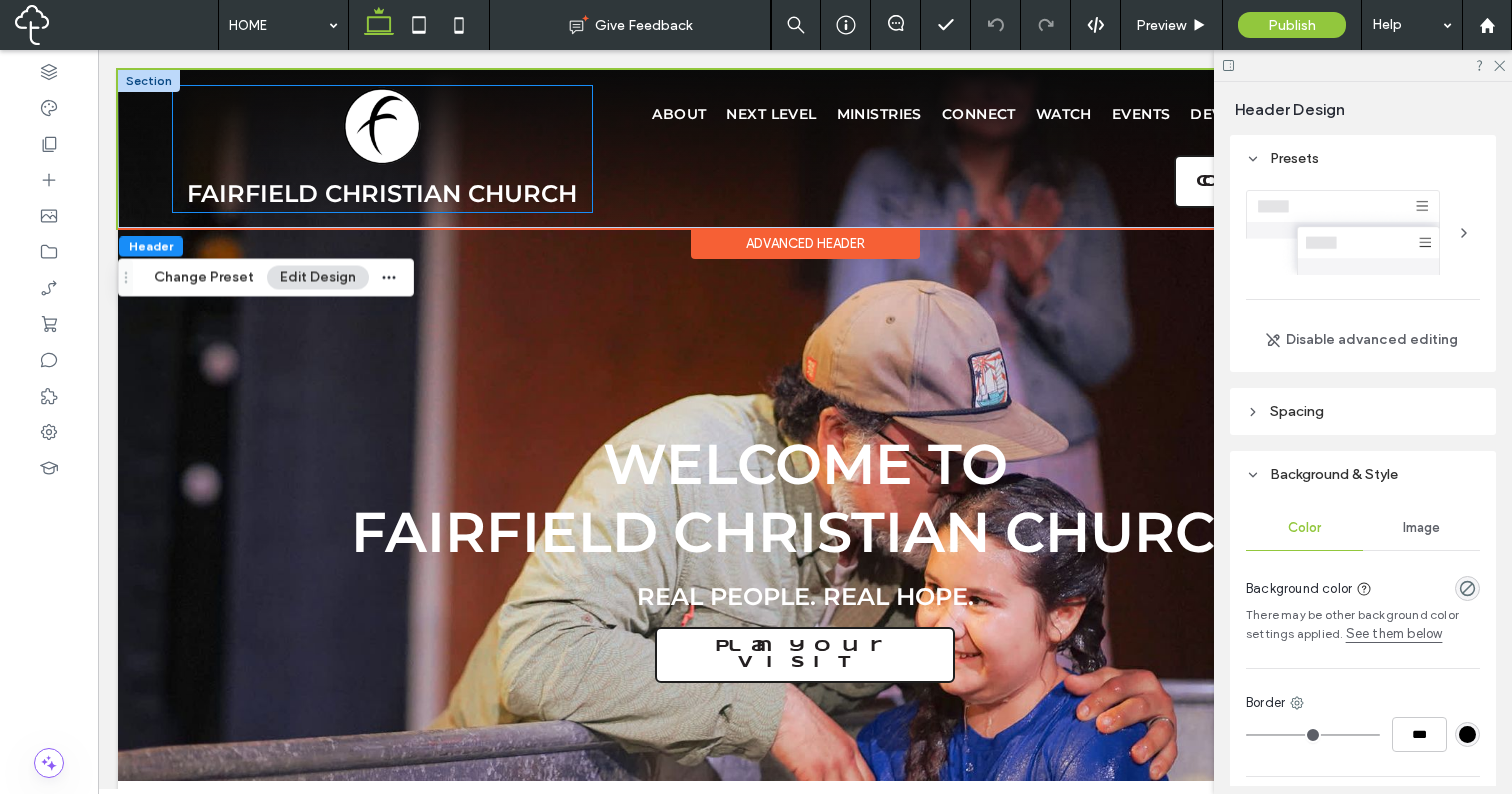 click on "FAIRFIELD CHRISTIAN CHURCH" at bounding box center [382, 149] 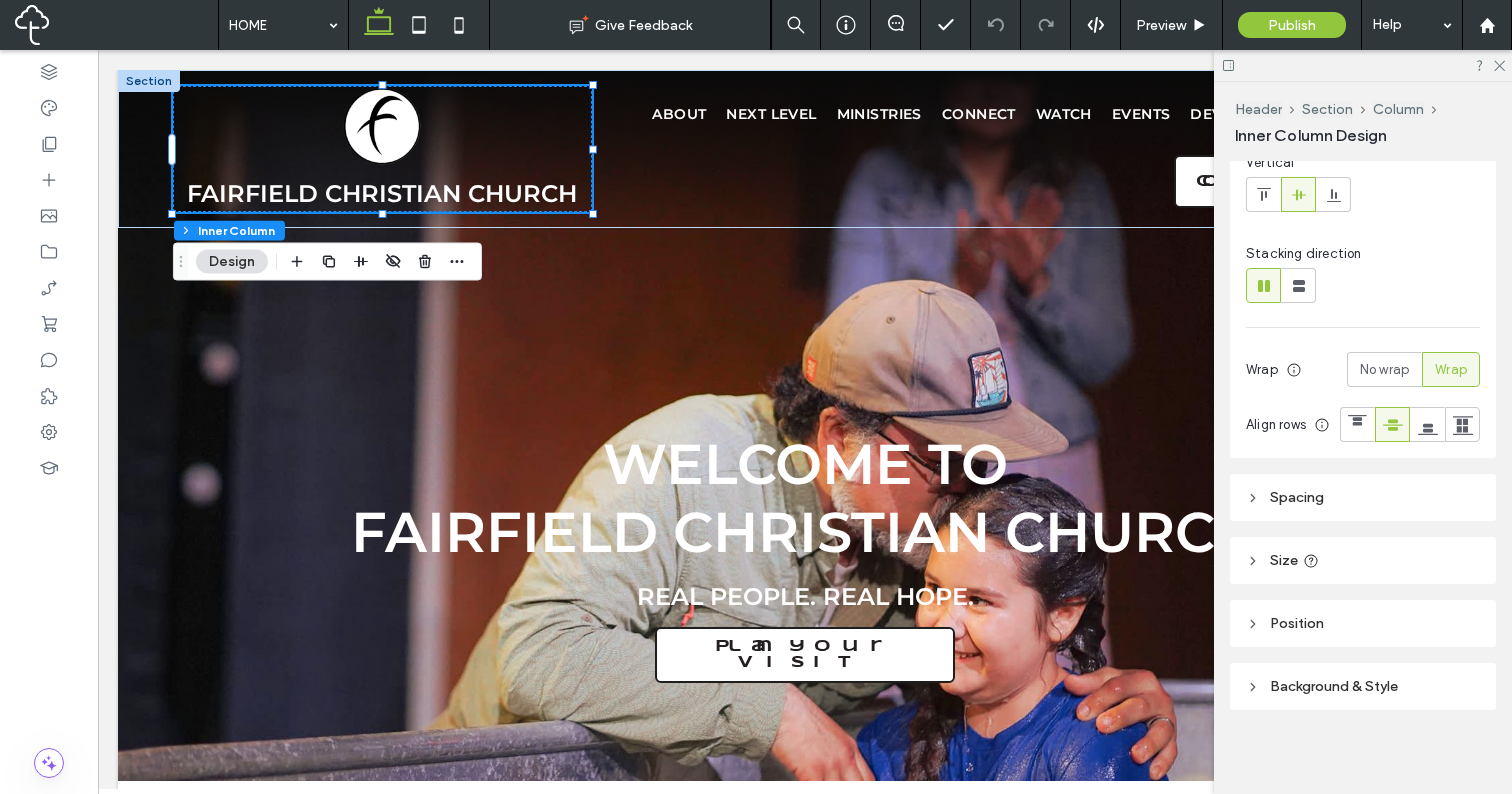 scroll, scrollTop: 265, scrollLeft: 0, axis: vertical 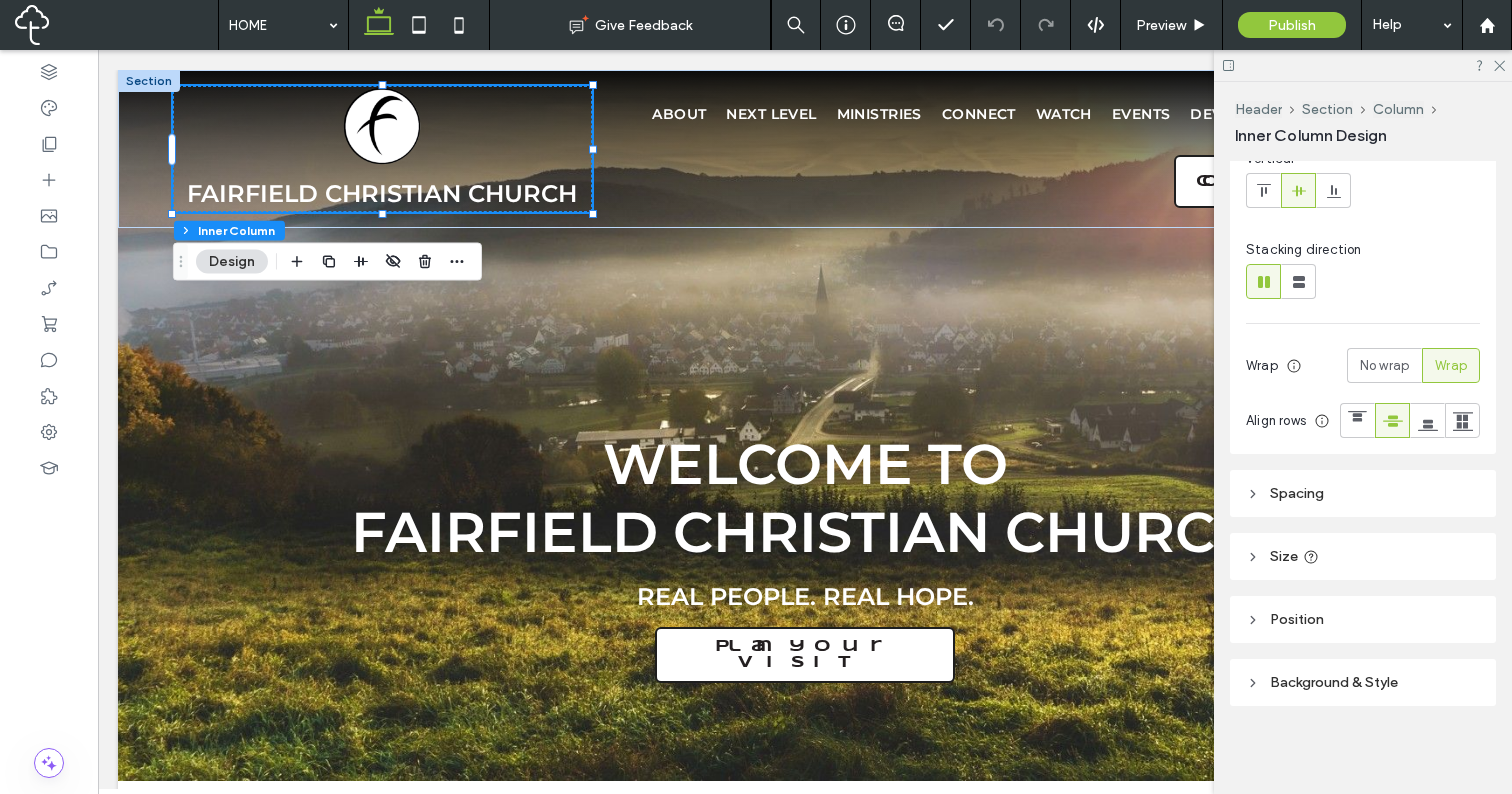 click on "Size" at bounding box center (1363, 556) 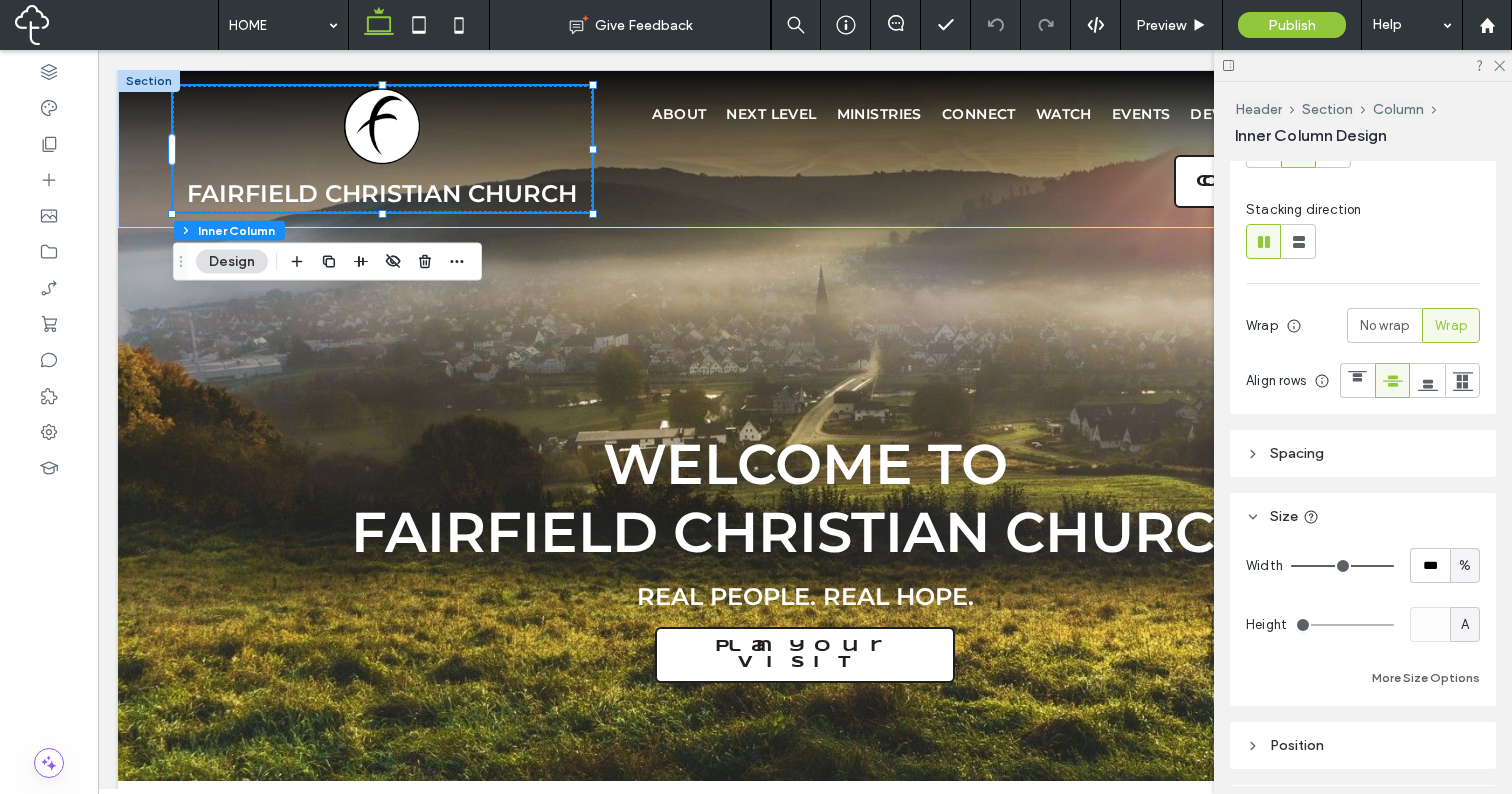 click on "Size" at bounding box center [1284, 516] 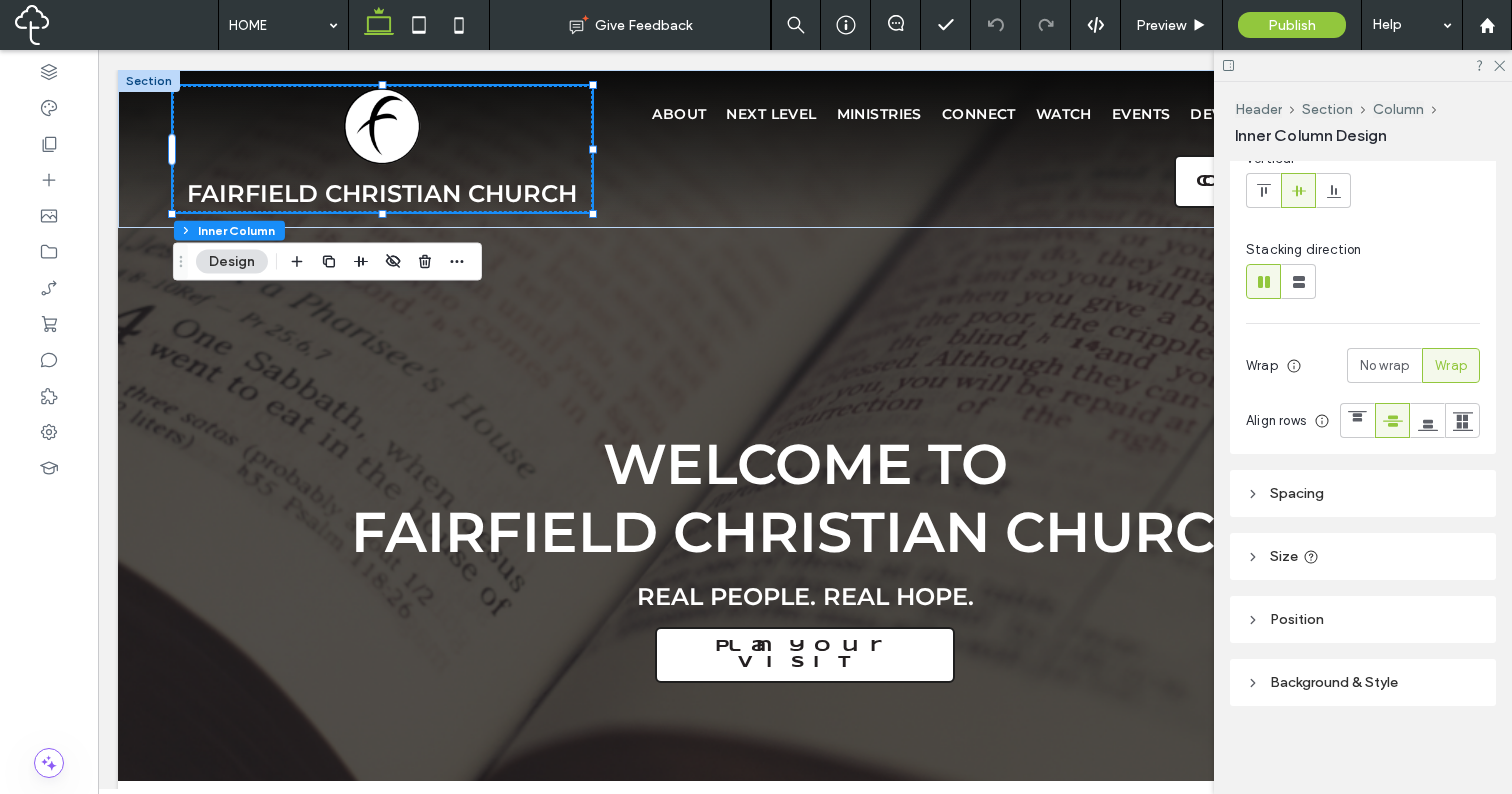 click on "Size" at bounding box center (1284, 556) 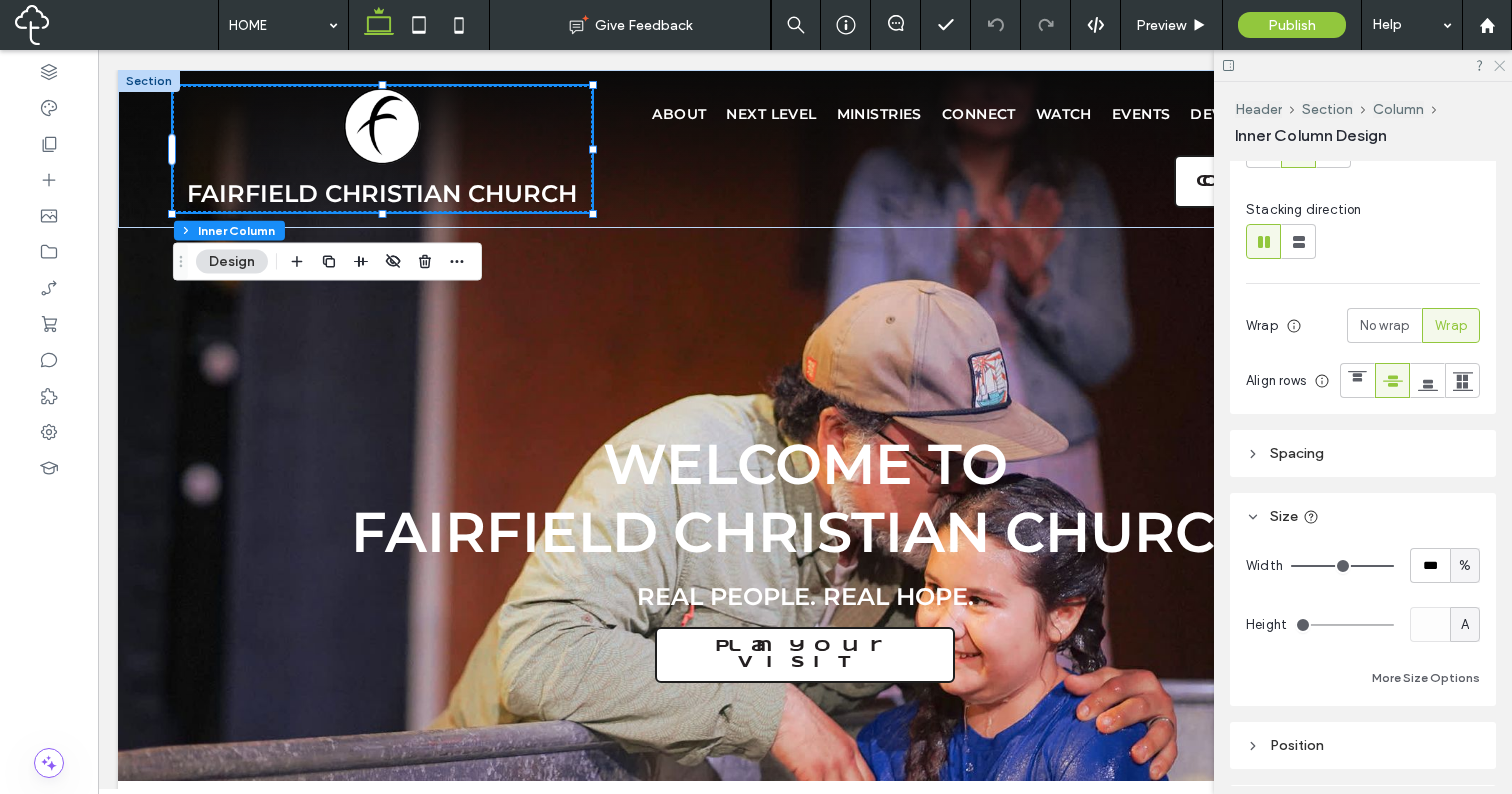 click 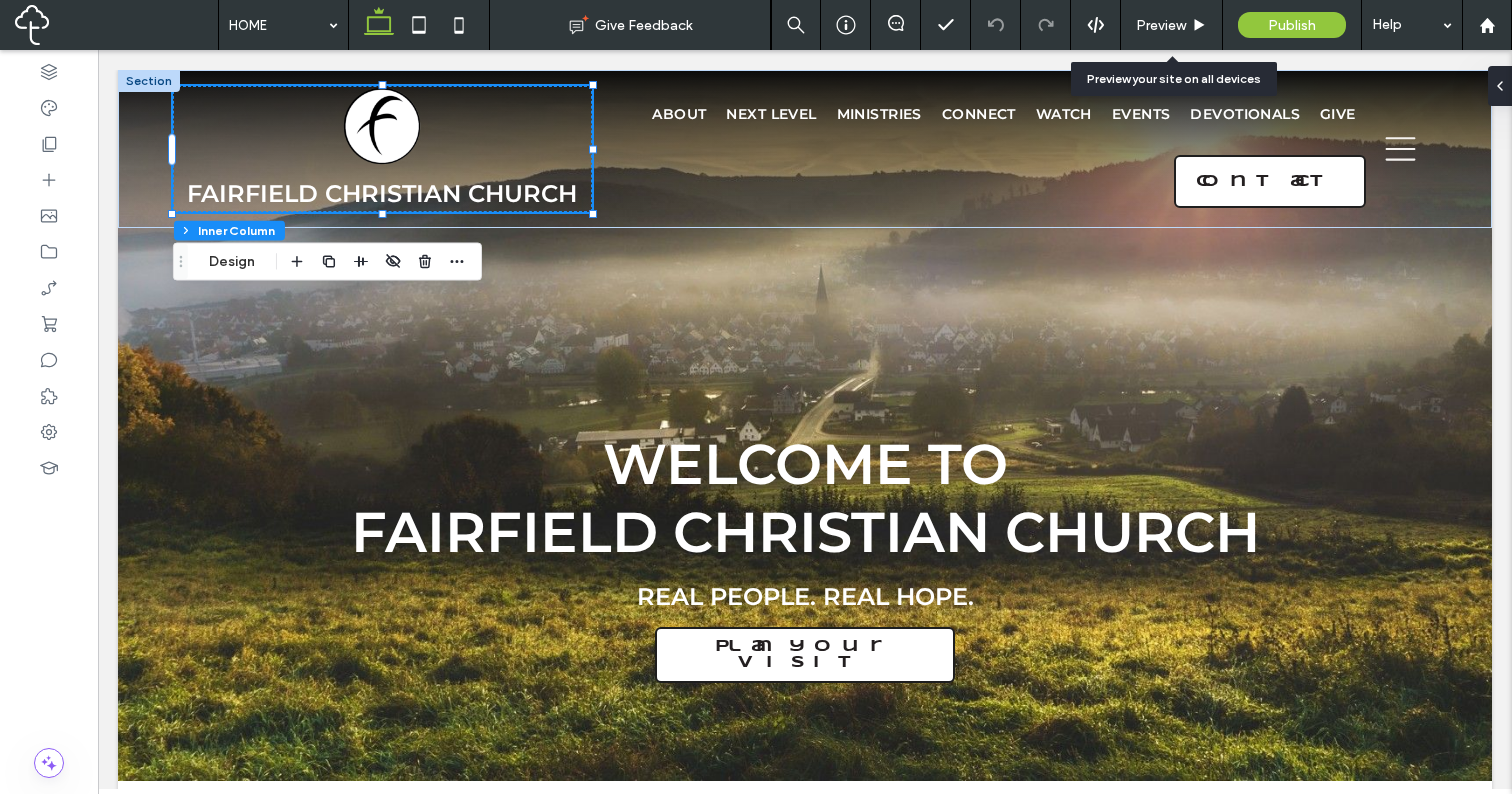 click 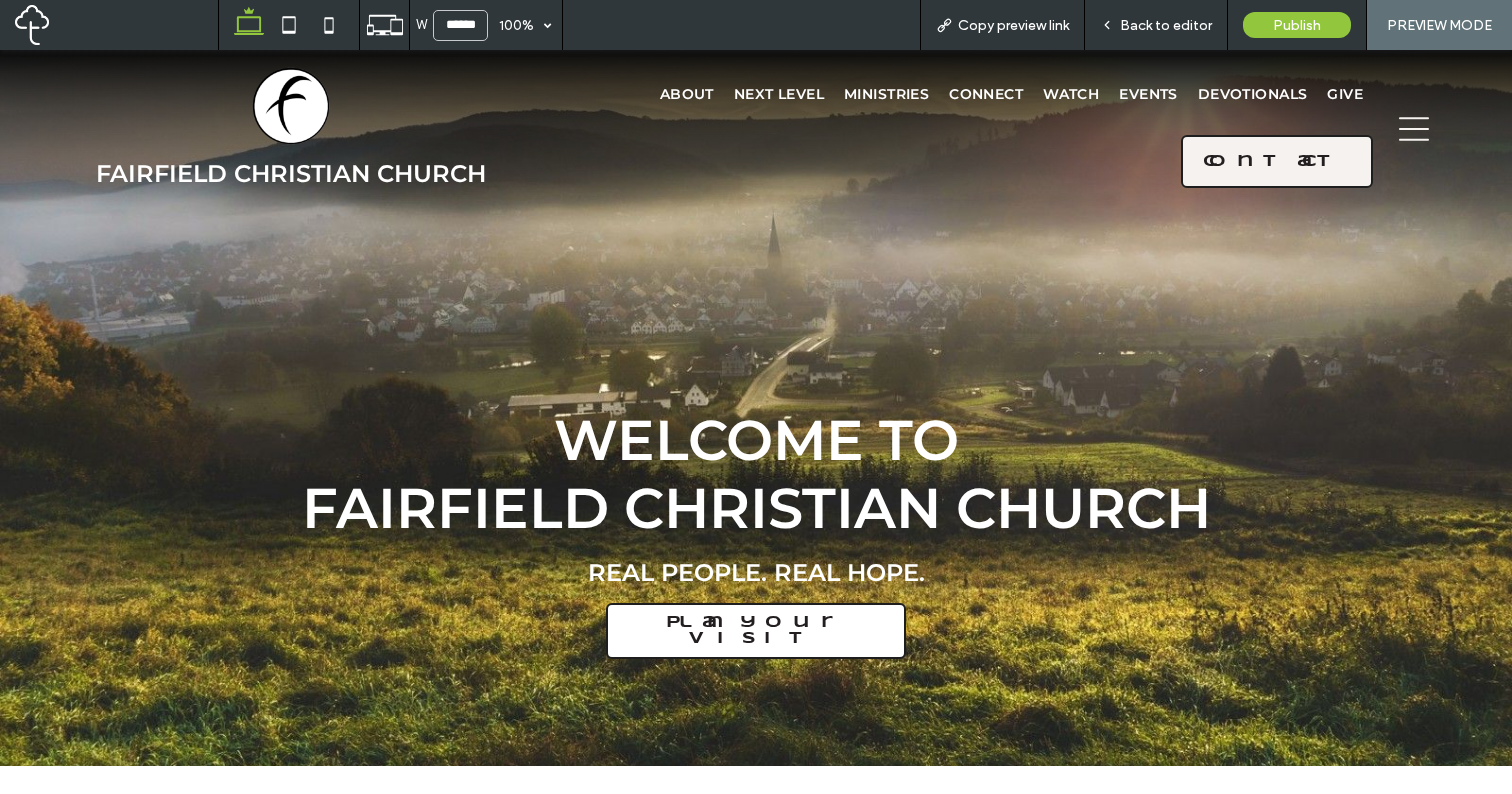 scroll, scrollTop: 0, scrollLeft: 0, axis: both 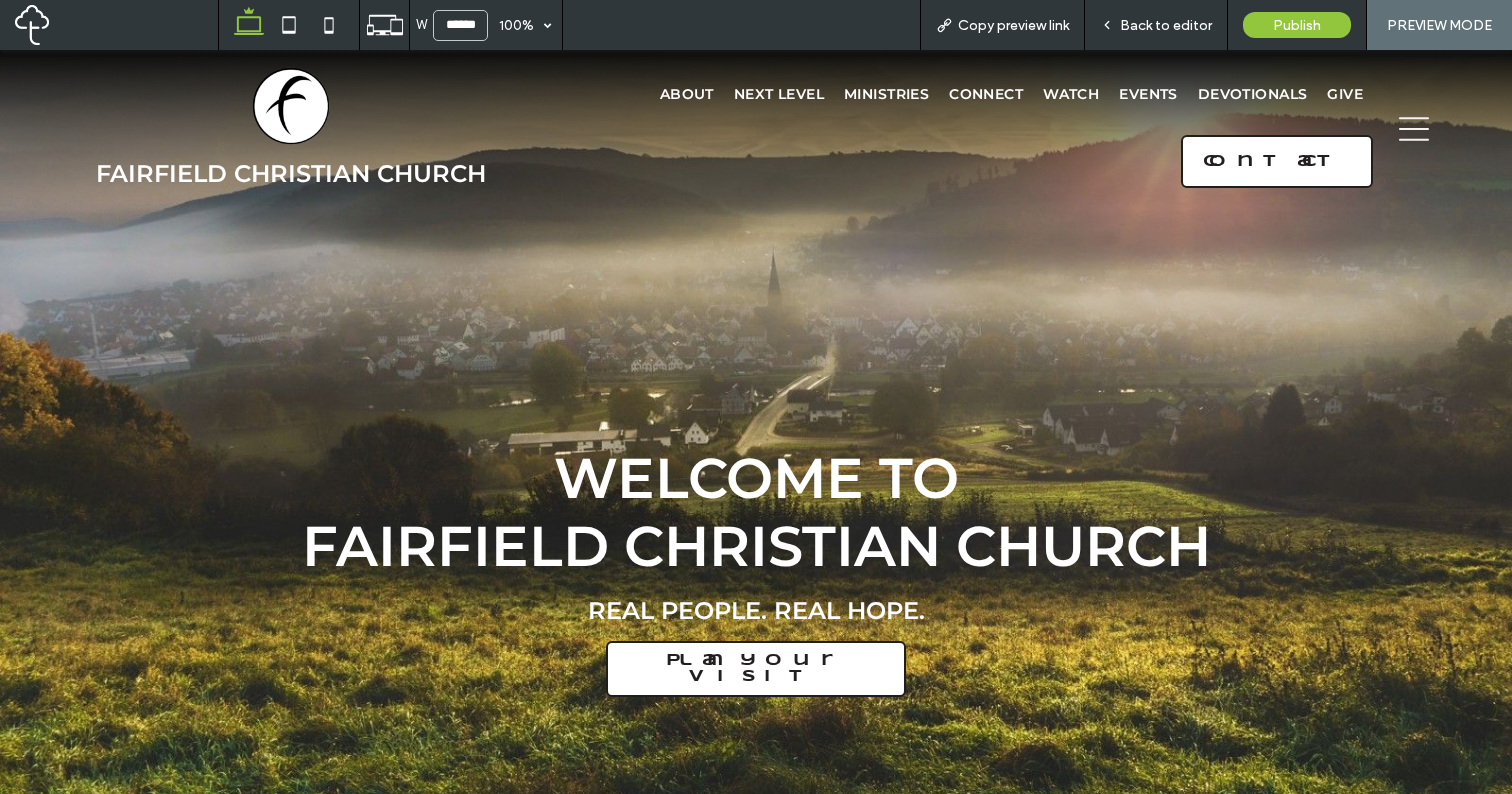 click 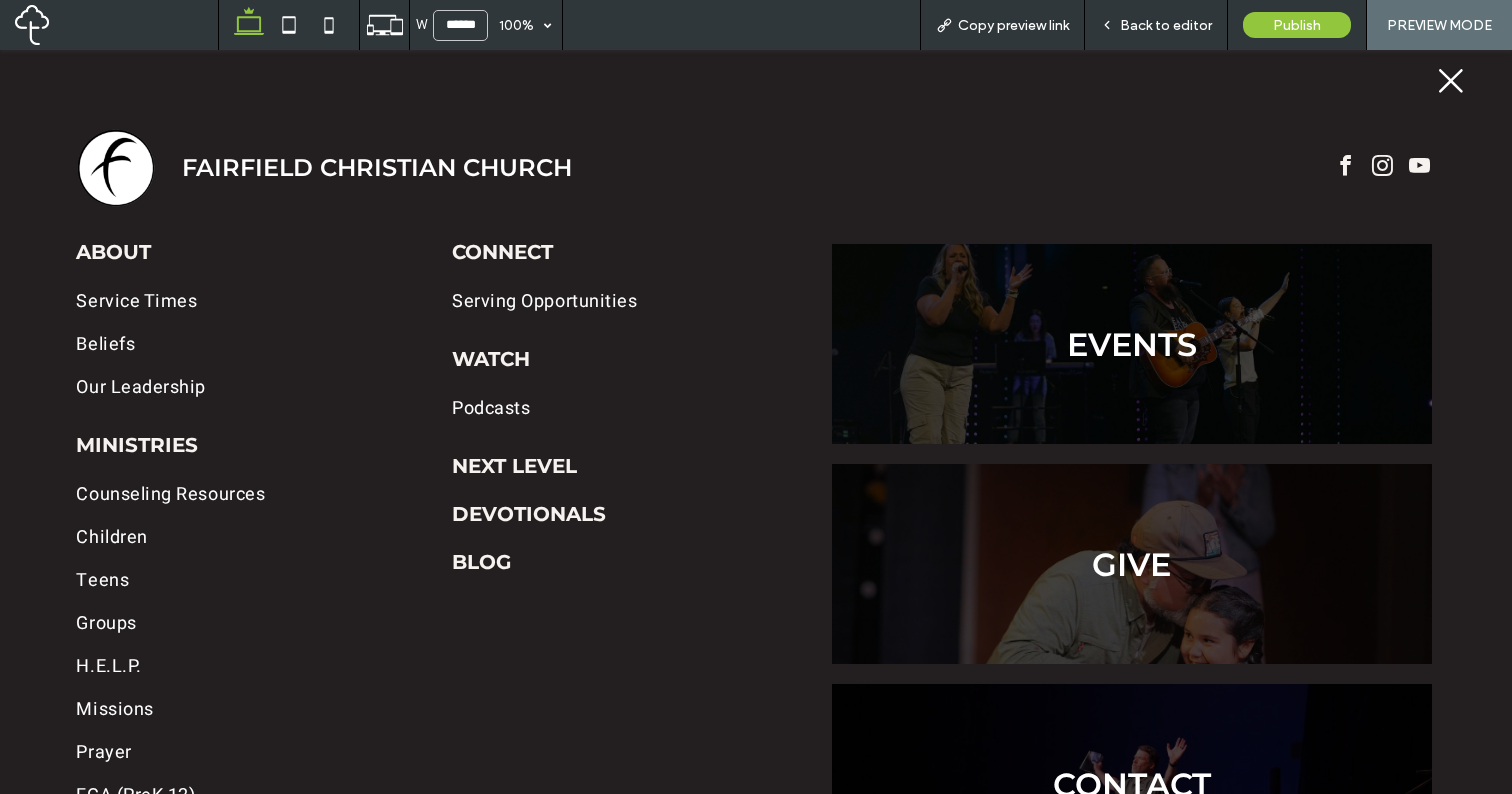 click 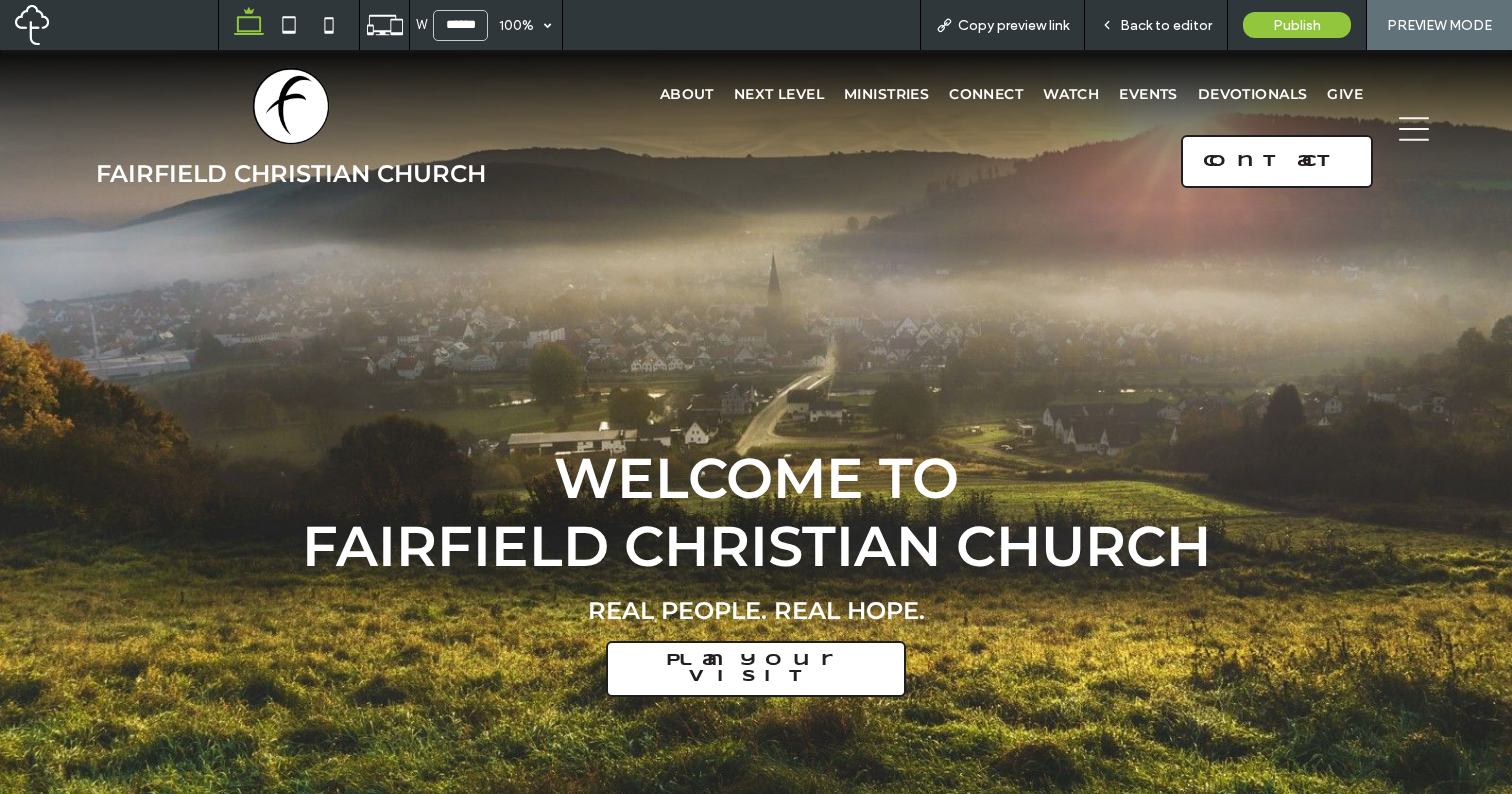 click on "Back to editor" at bounding box center [1166, 25] 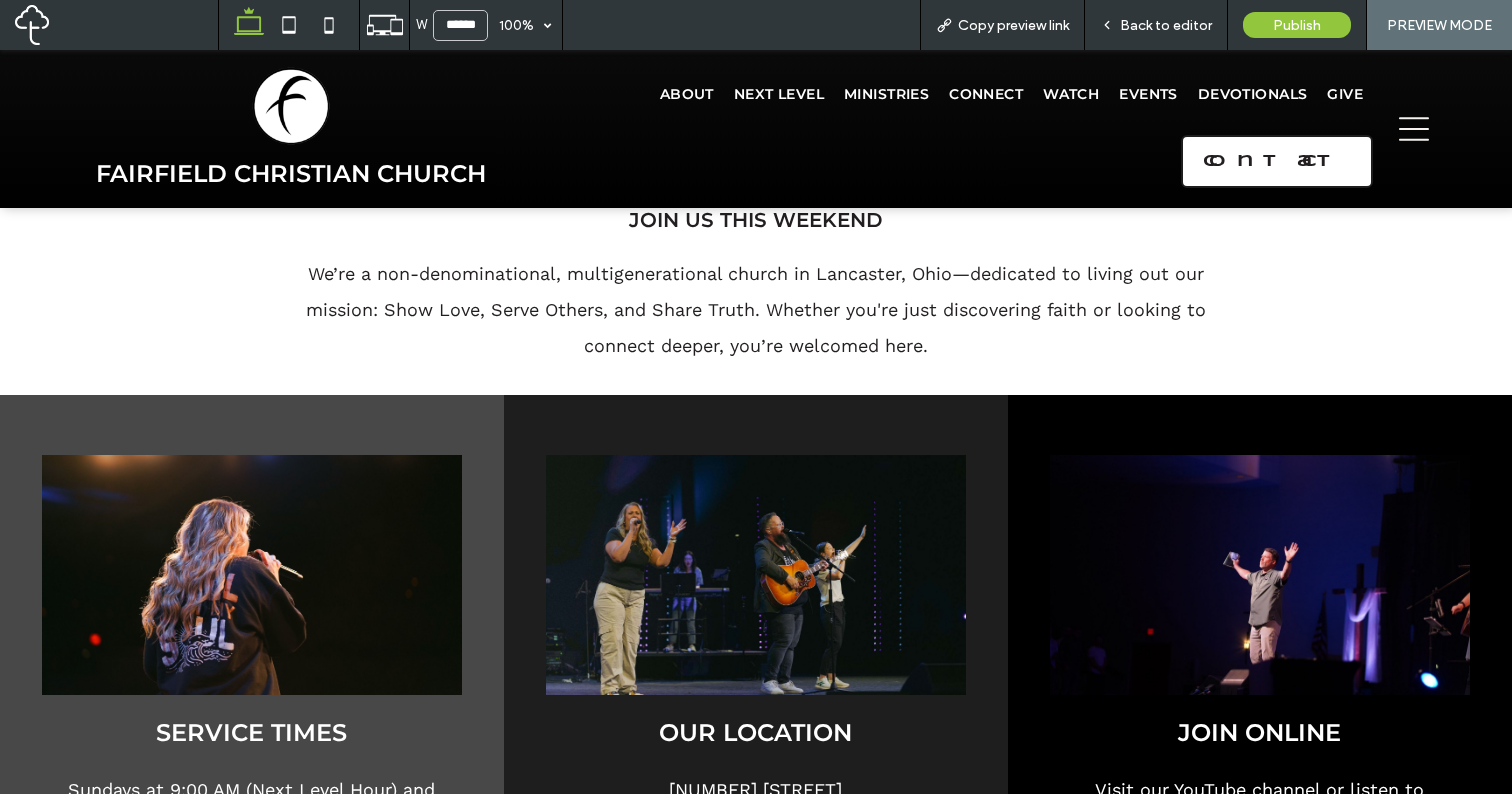 scroll, scrollTop: 0, scrollLeft: 0, axis: both 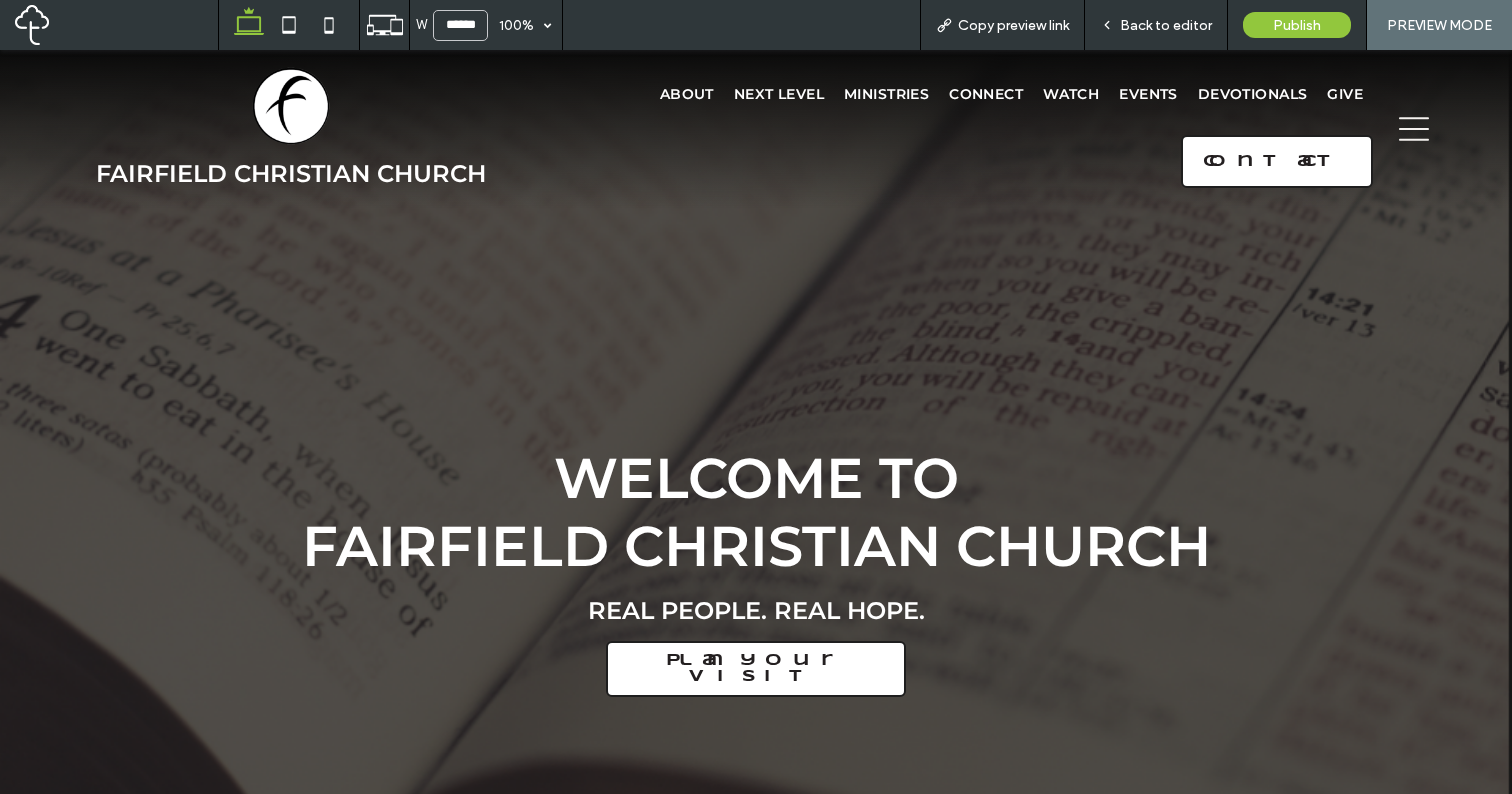 click on "Back to editor" at bounding box center (1156, 25) 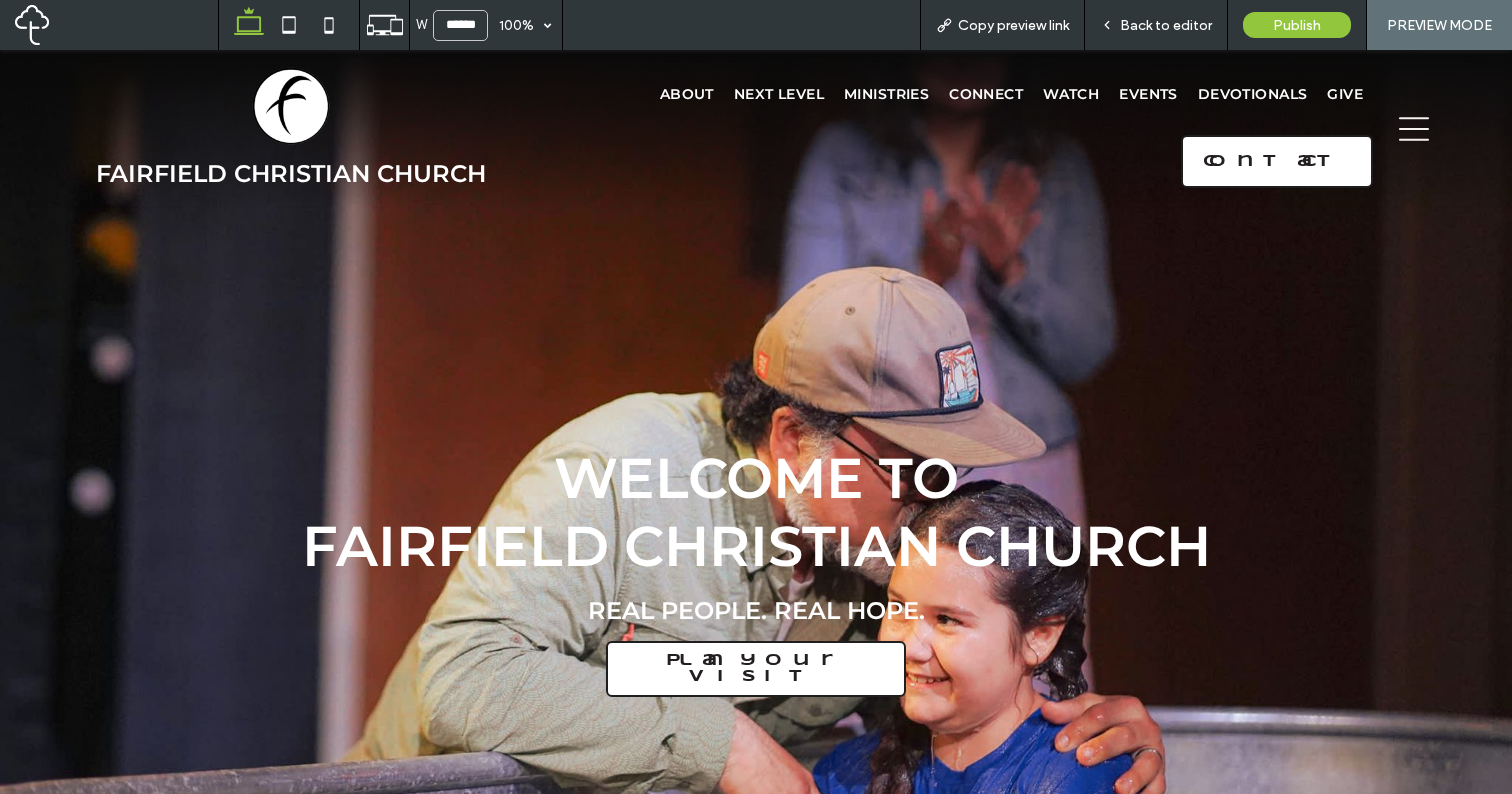 click 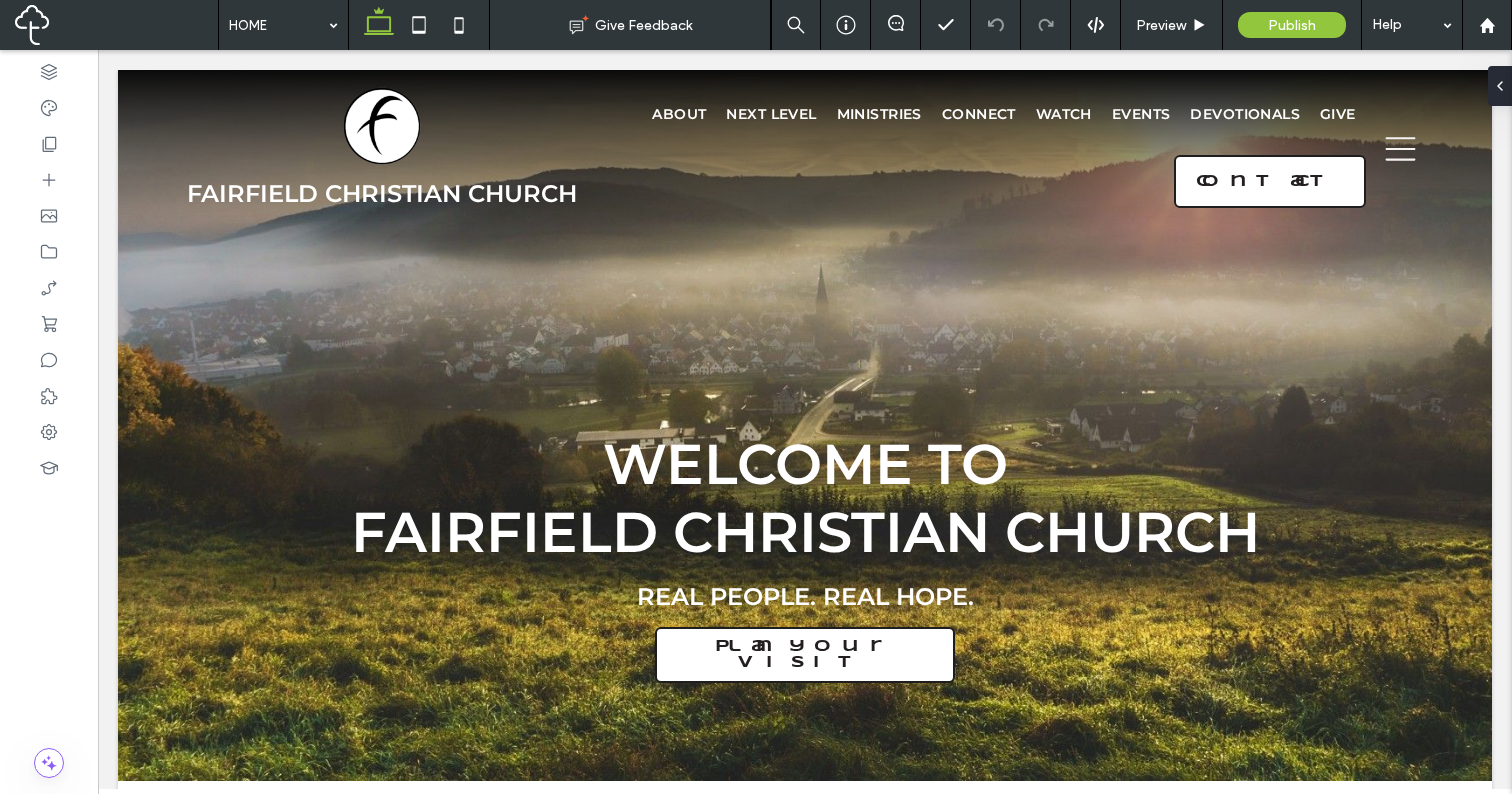 scroll, scrollTop: 0, scrollLeft: 0, axis: both 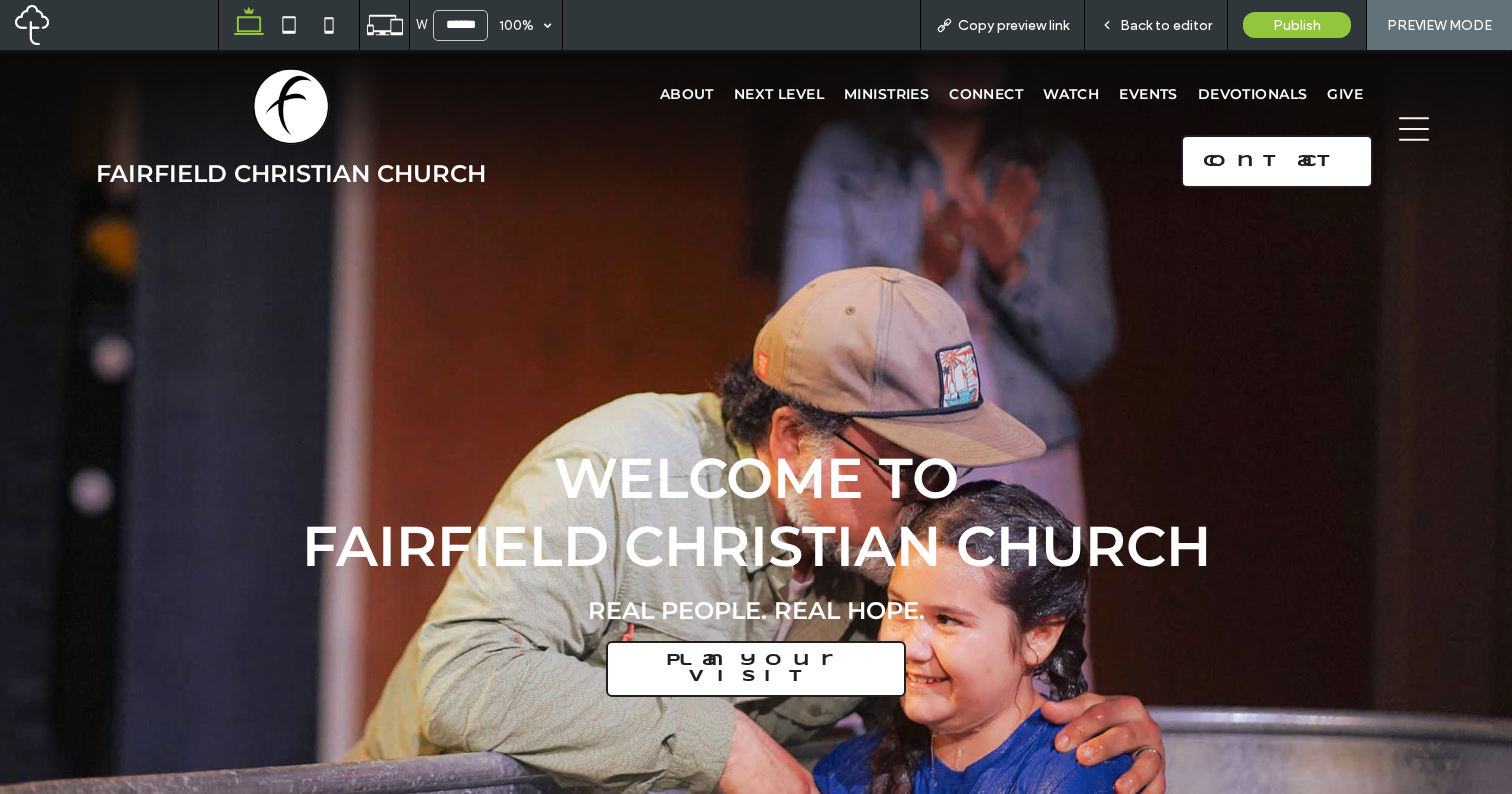 click on "Back to editor" at bounding box center (1166, 25) 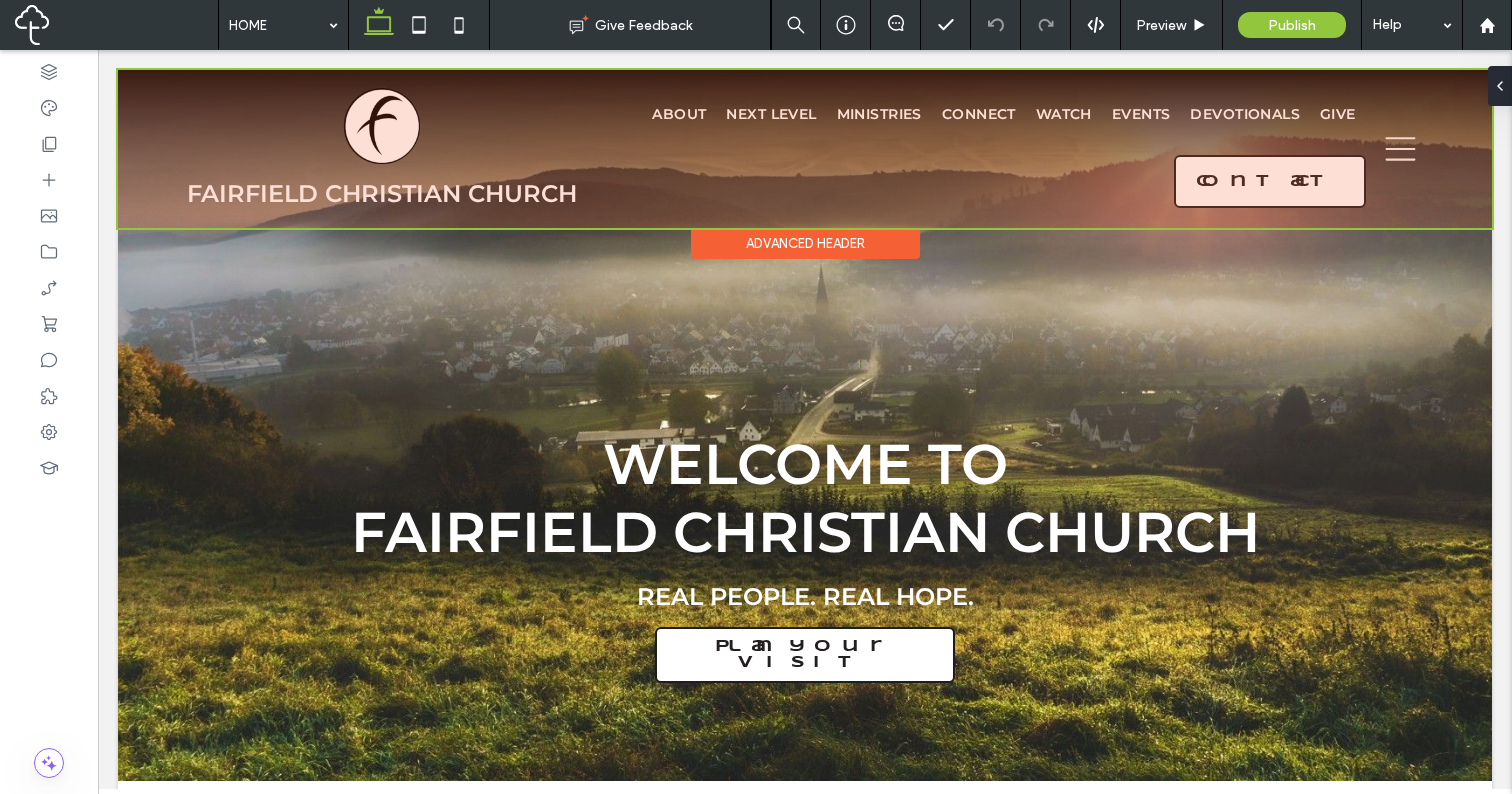 click at bounding box center (805, 149) 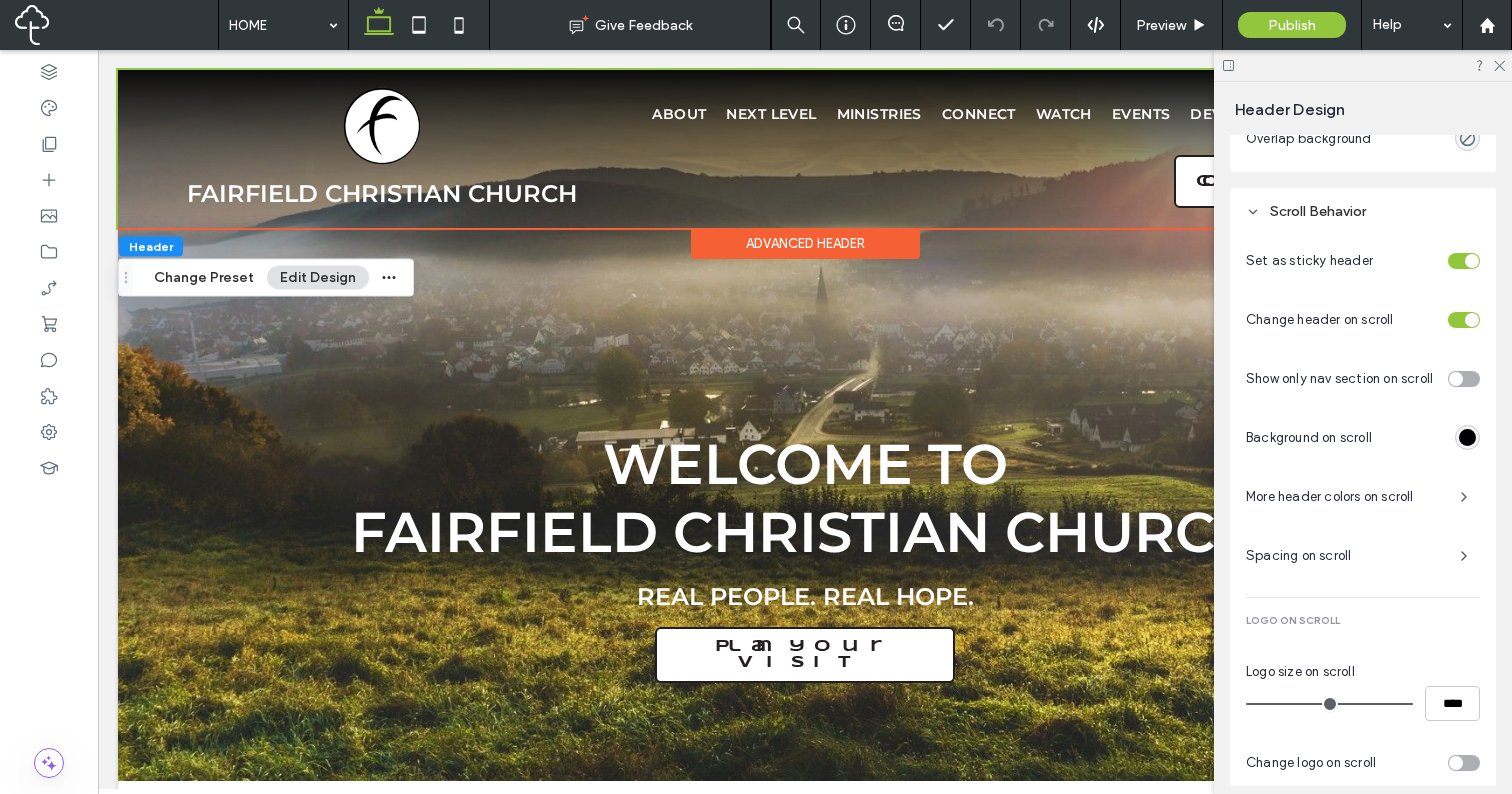 scroll, scrollTop: 859, scrollLeft: 0, axis: vertical 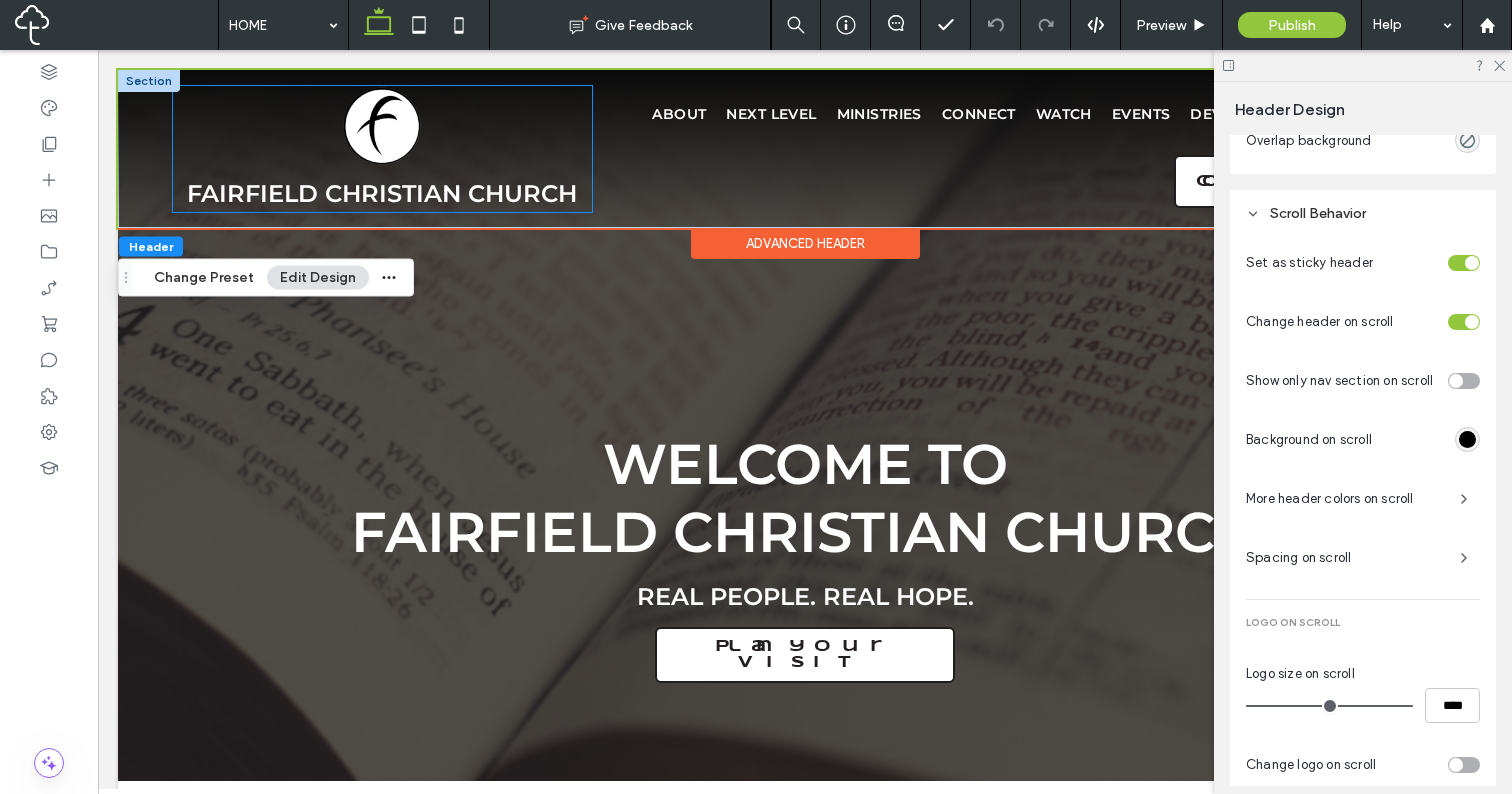 click on "FAIRFIELD CHRISTIAN CHURCH" at bounding box center [382, 149] 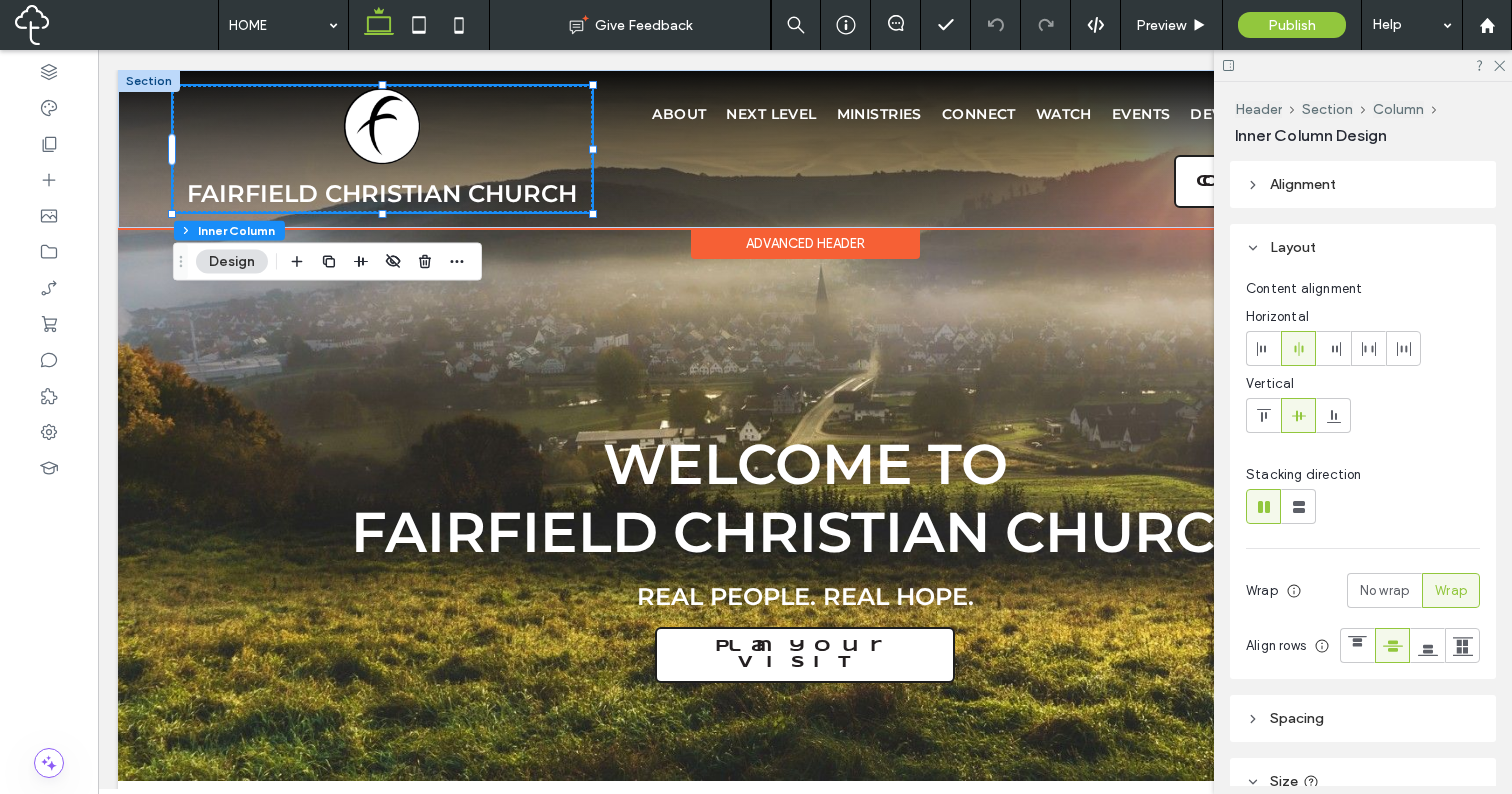 click on "FAIRFIELD CHRISTIAN CHURCH" at bounding box center [382, 149] 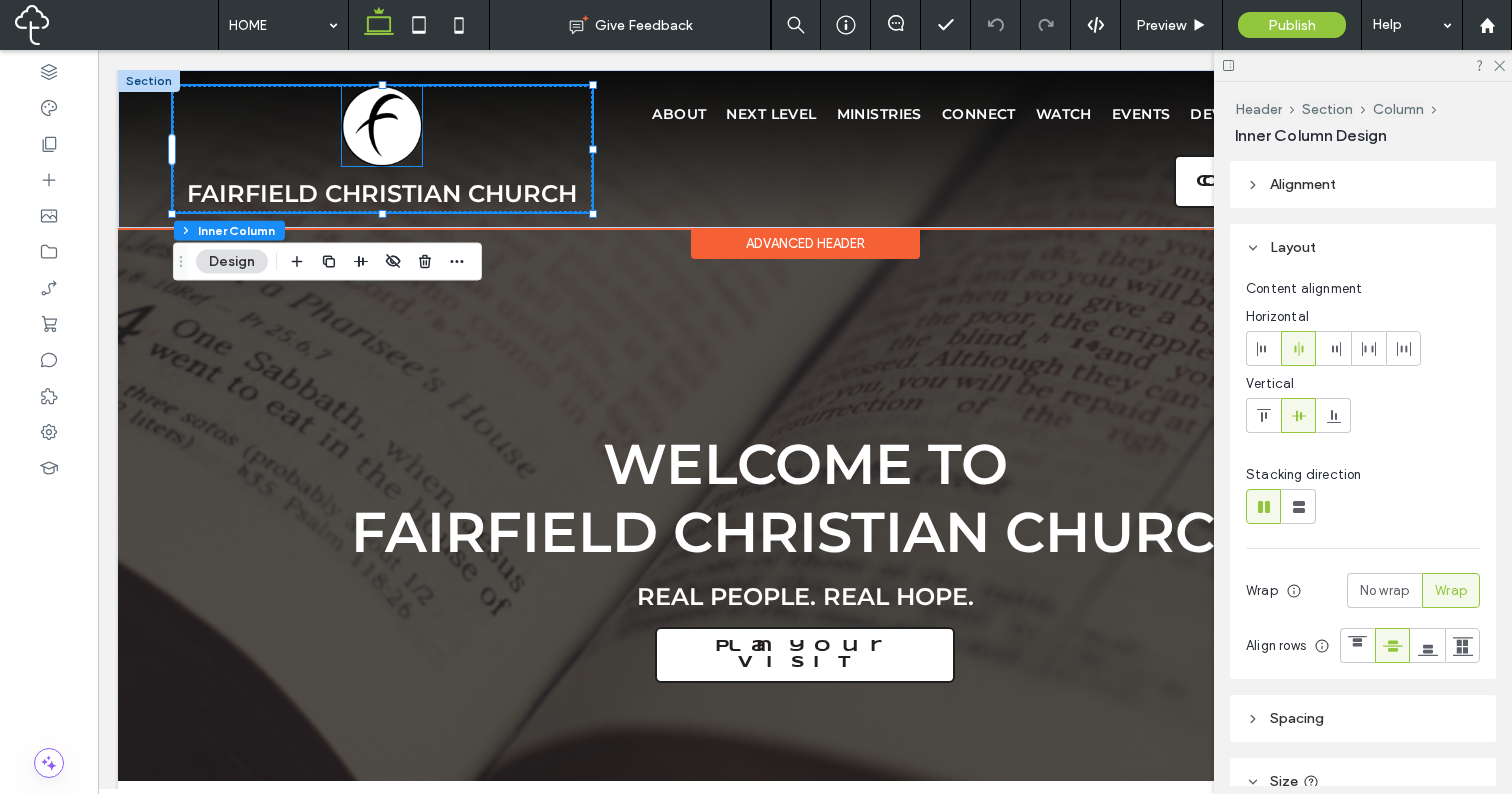 click at bounding box center [382, 126] 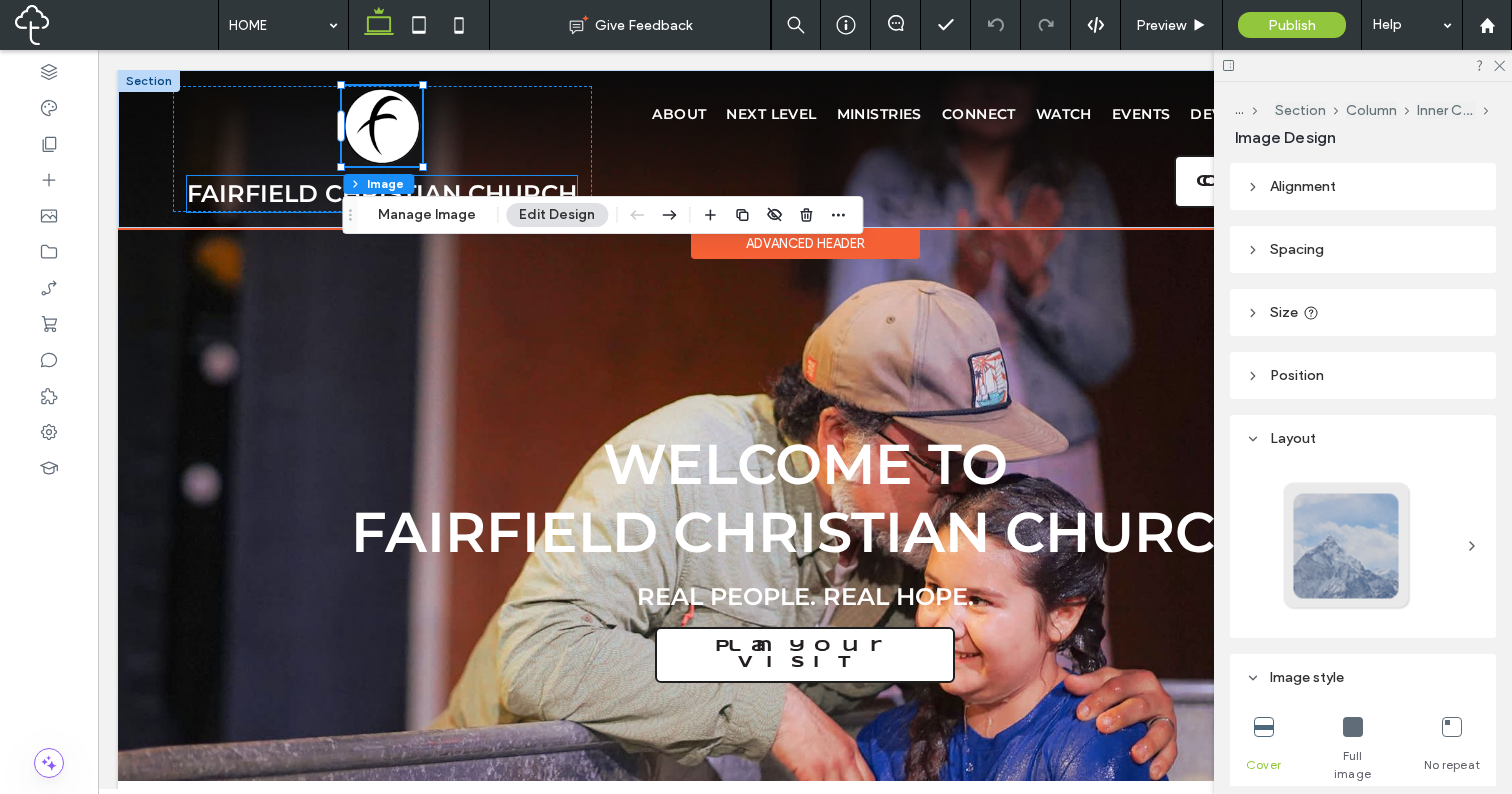 click on "FAIRFIELD CHRISTIAN CHURCH" at bounding box center (382, 193) 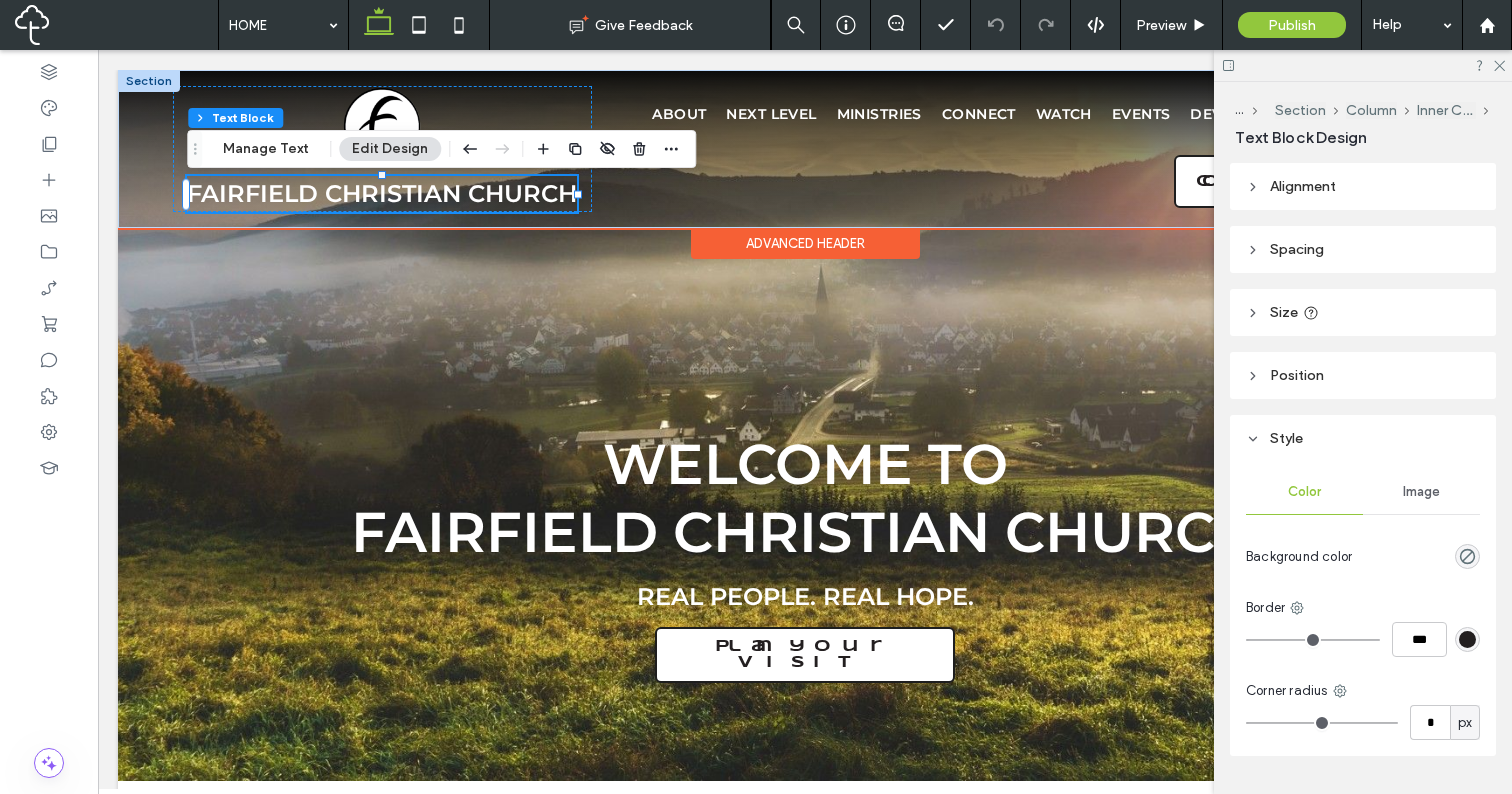 click on "FAIRFIELD CHRISTIAN CHURCH" at bounding box center [382, 193] 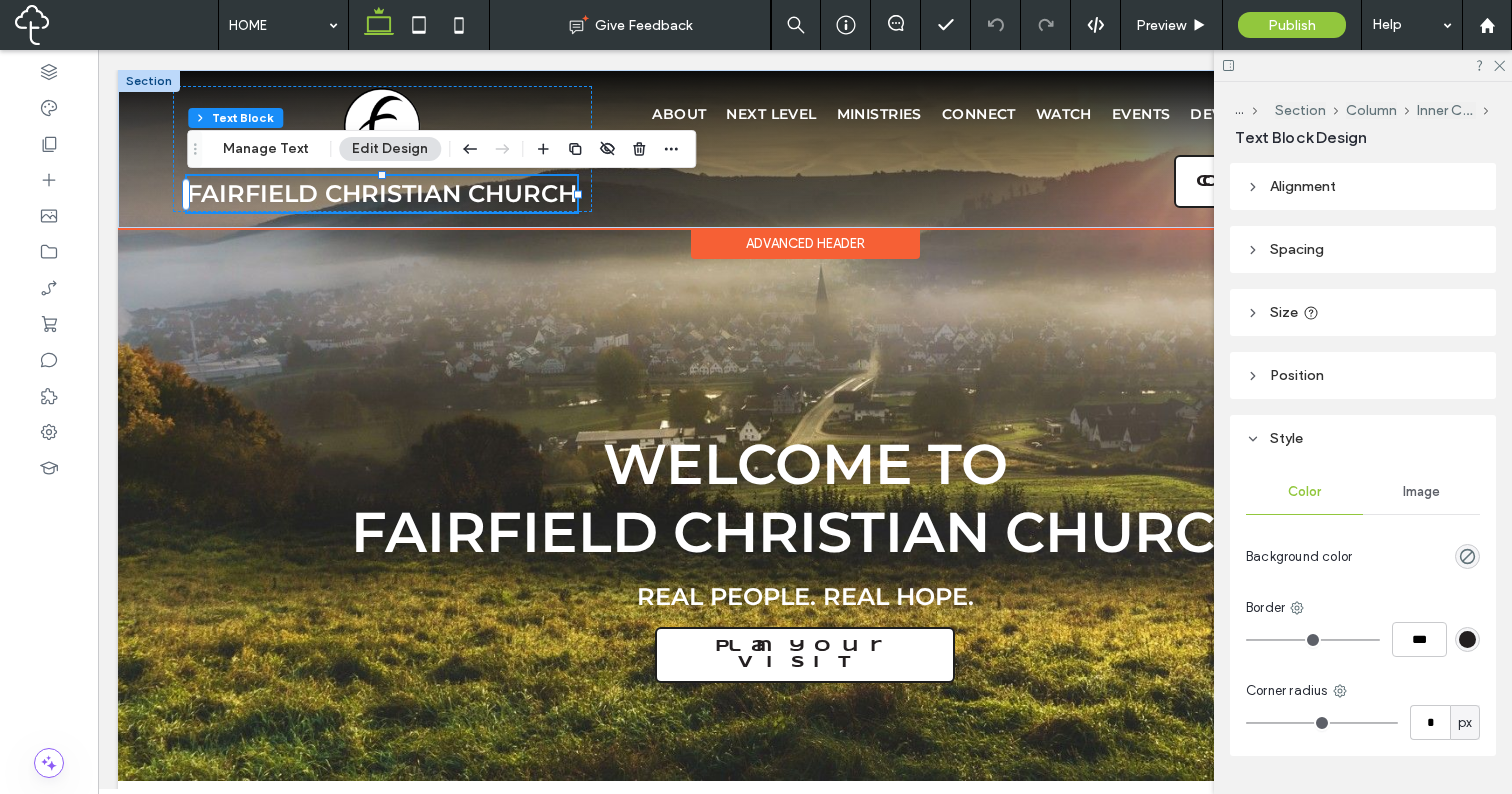 click on "FAIRFIELD CHRISTIAN CHURCH" at bounding box center [382, 193] 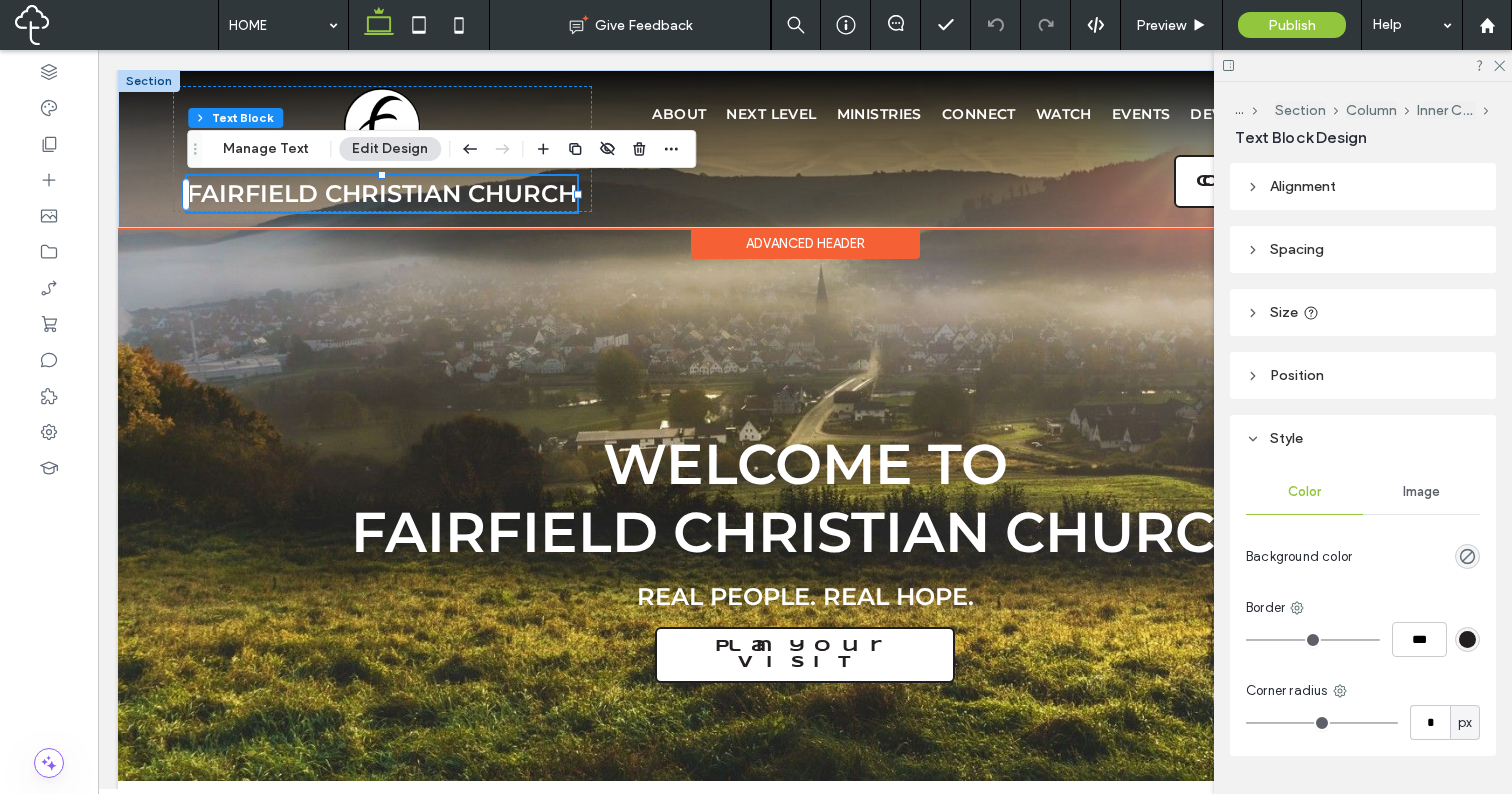 click on "FAIRFIELD CHRISTIAN CHURCH" at bounding box center [382, 193] 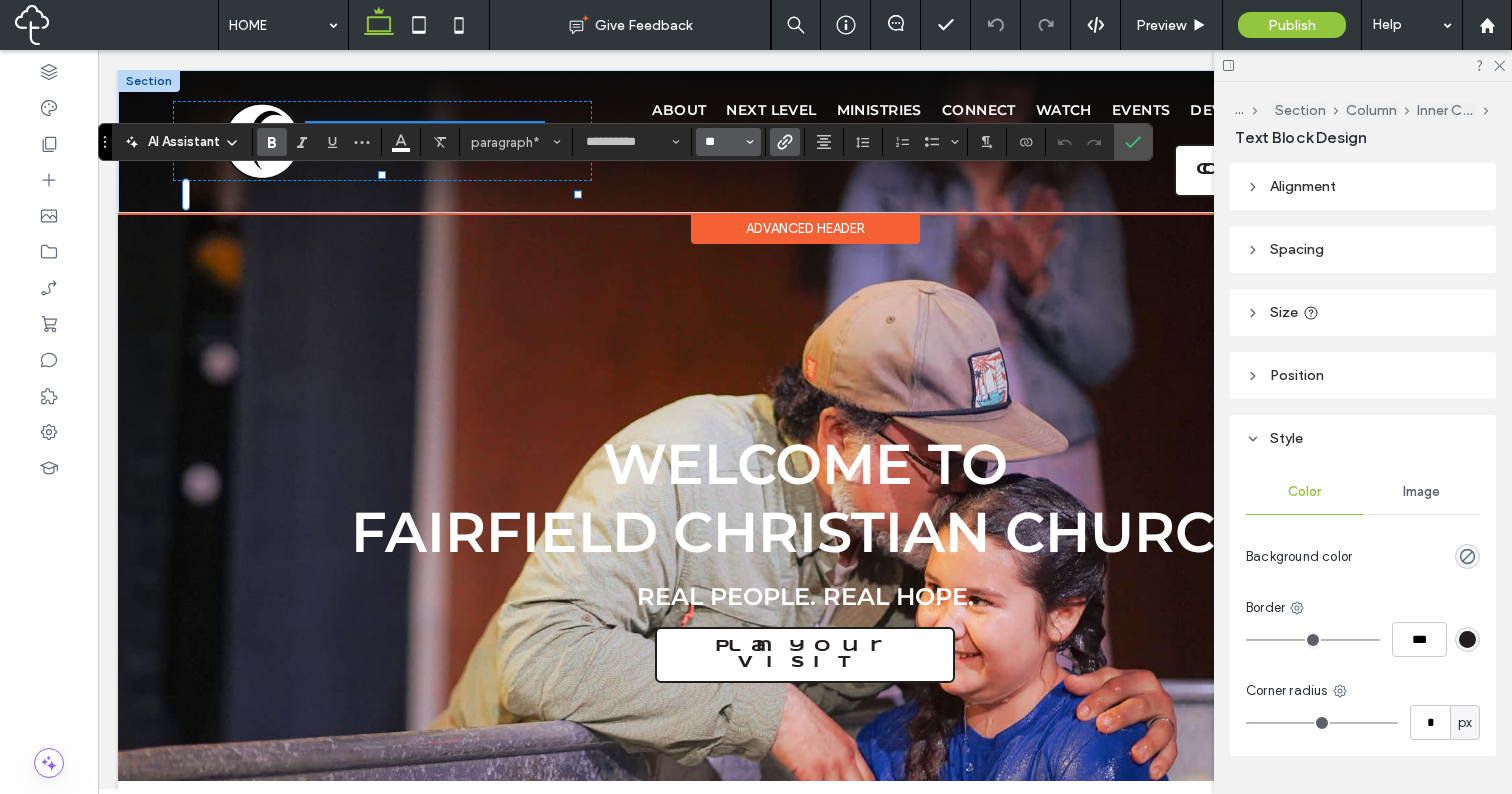 click on "**" at bounding box center (722, 142) 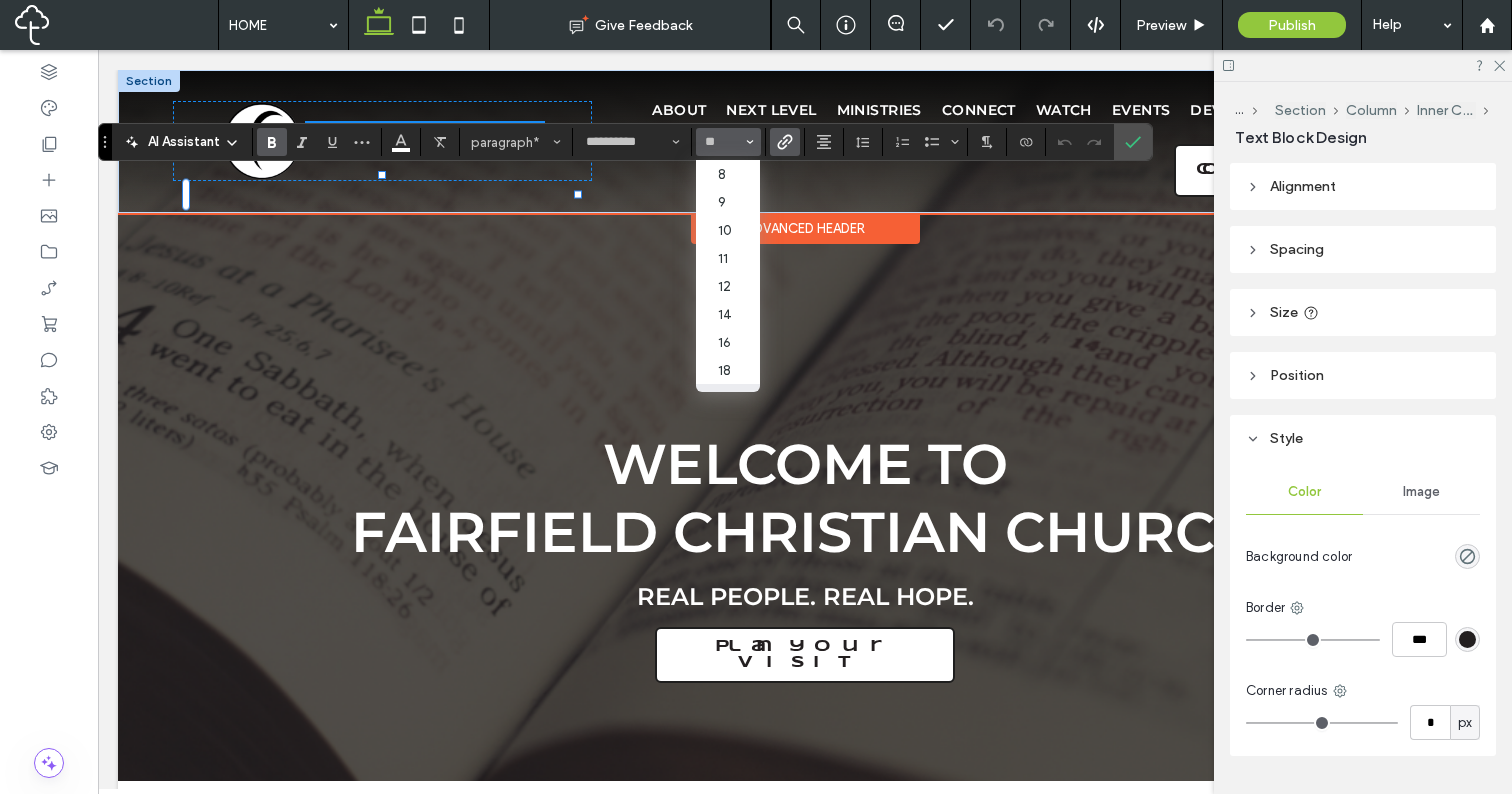 type on "**" 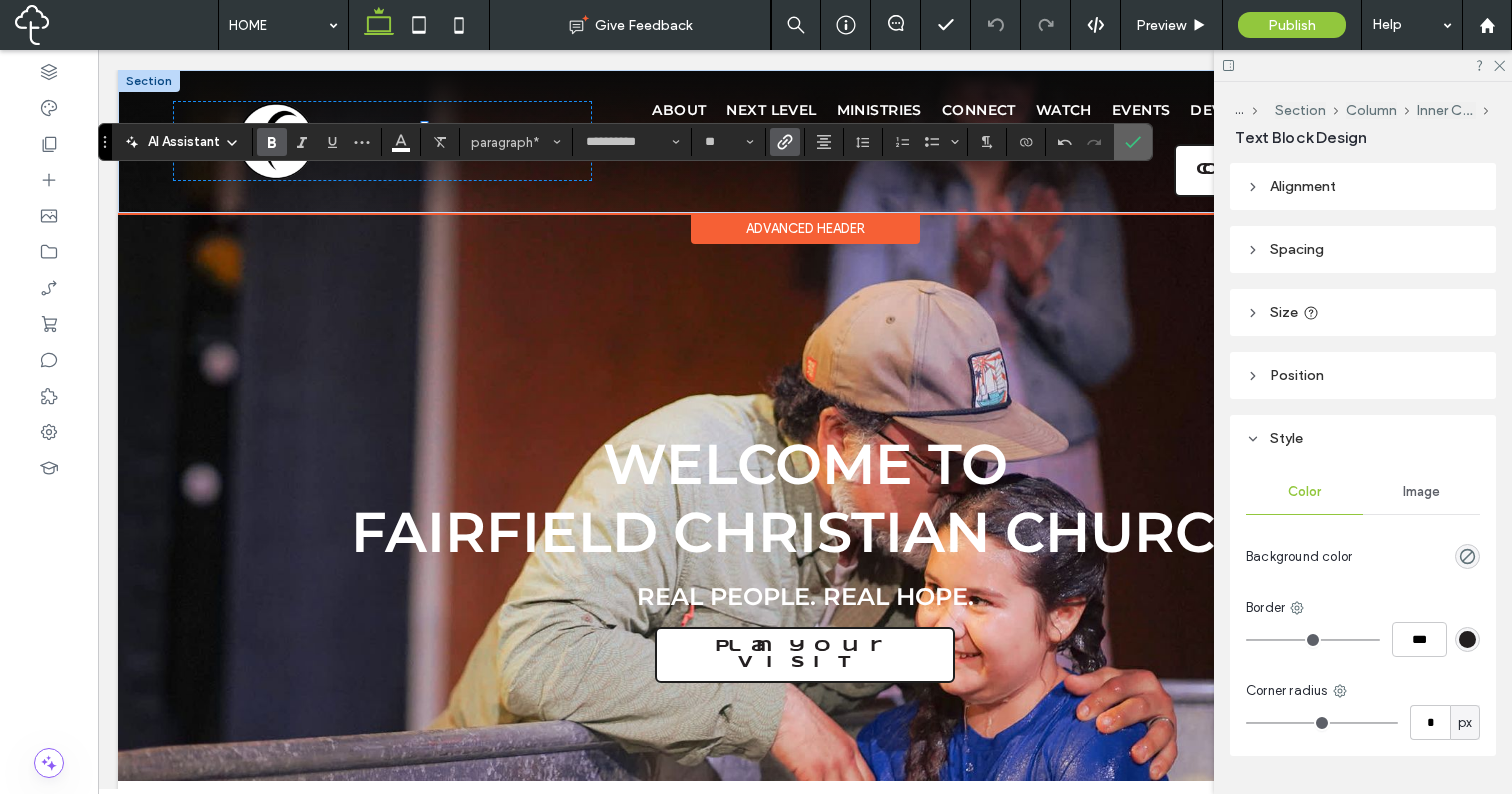 click 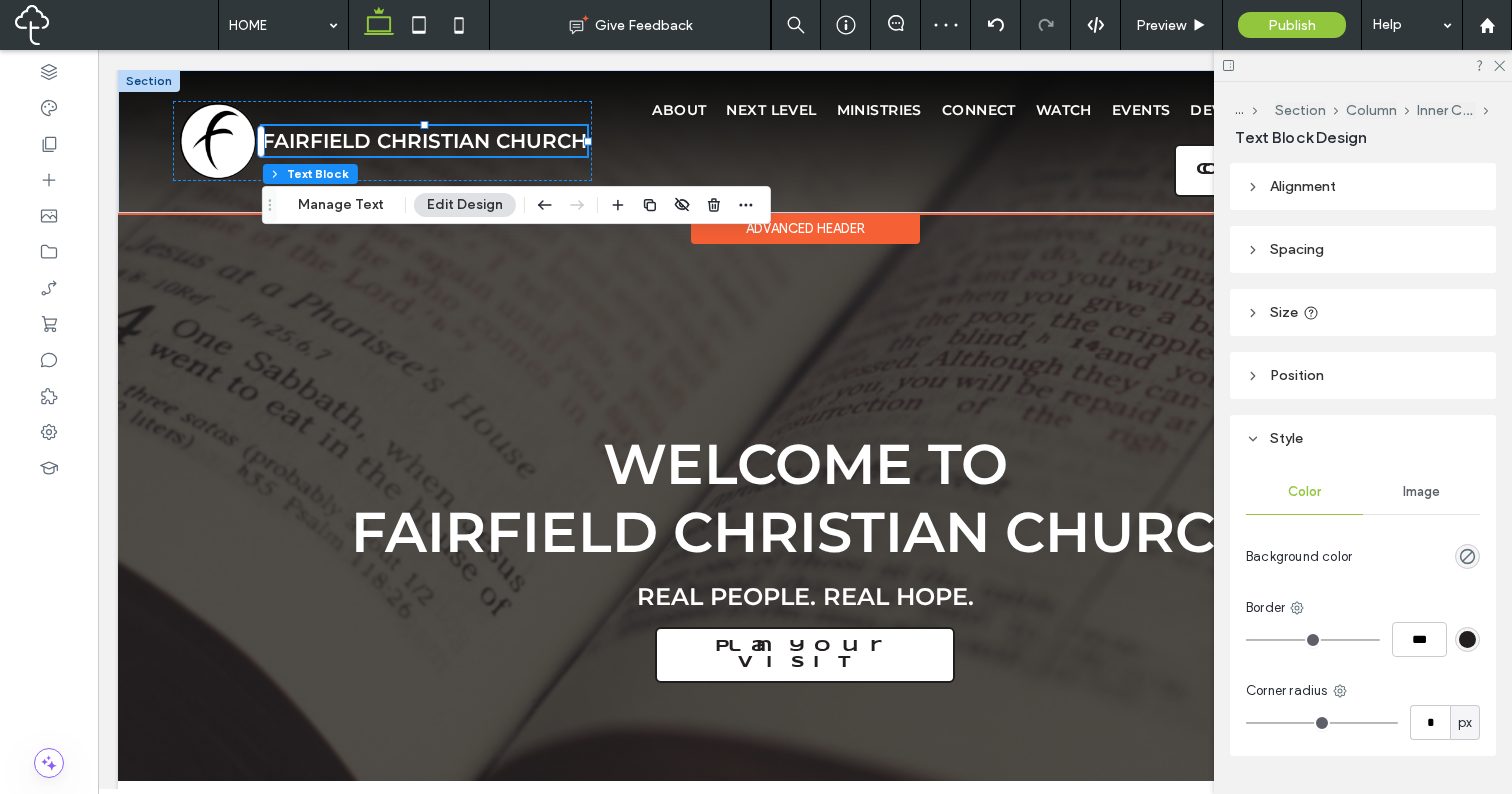 click on "FAIRFIELD CHRISTIAN CHURCH" at bounding box center [424, 141] 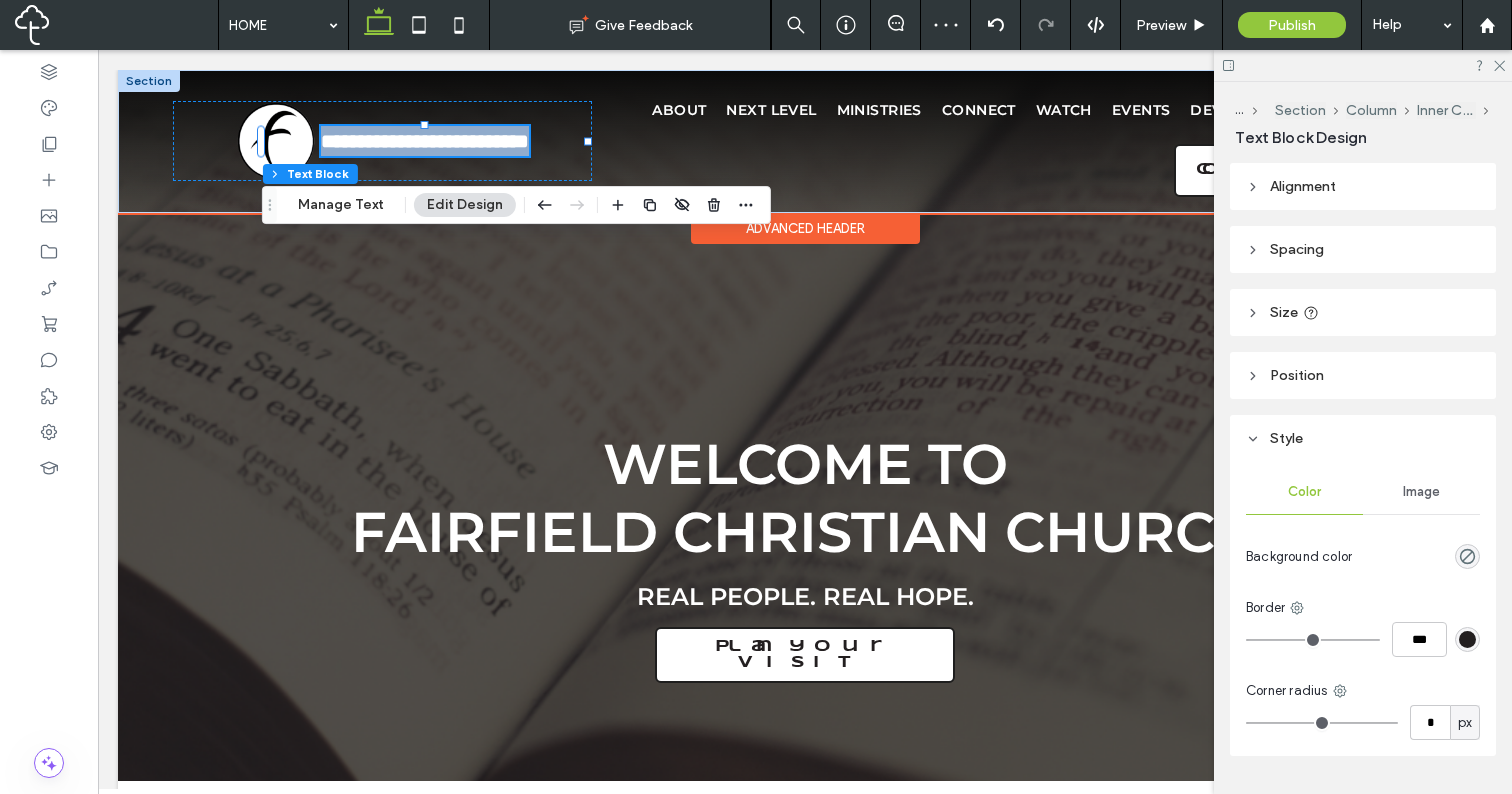 click on "**********" at bounding box center (425, 141) 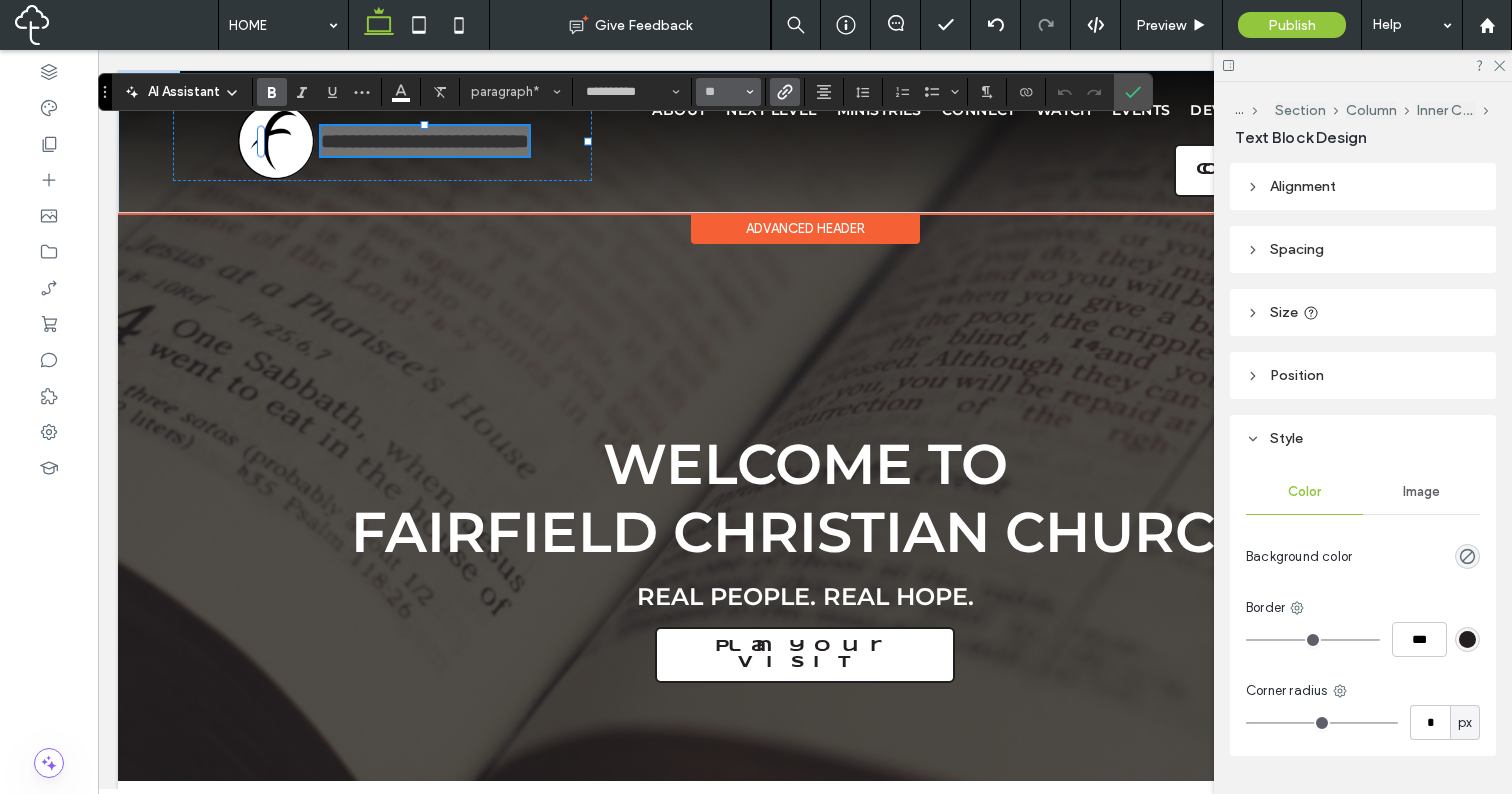 click on "**" at bounding box center (722, 92) 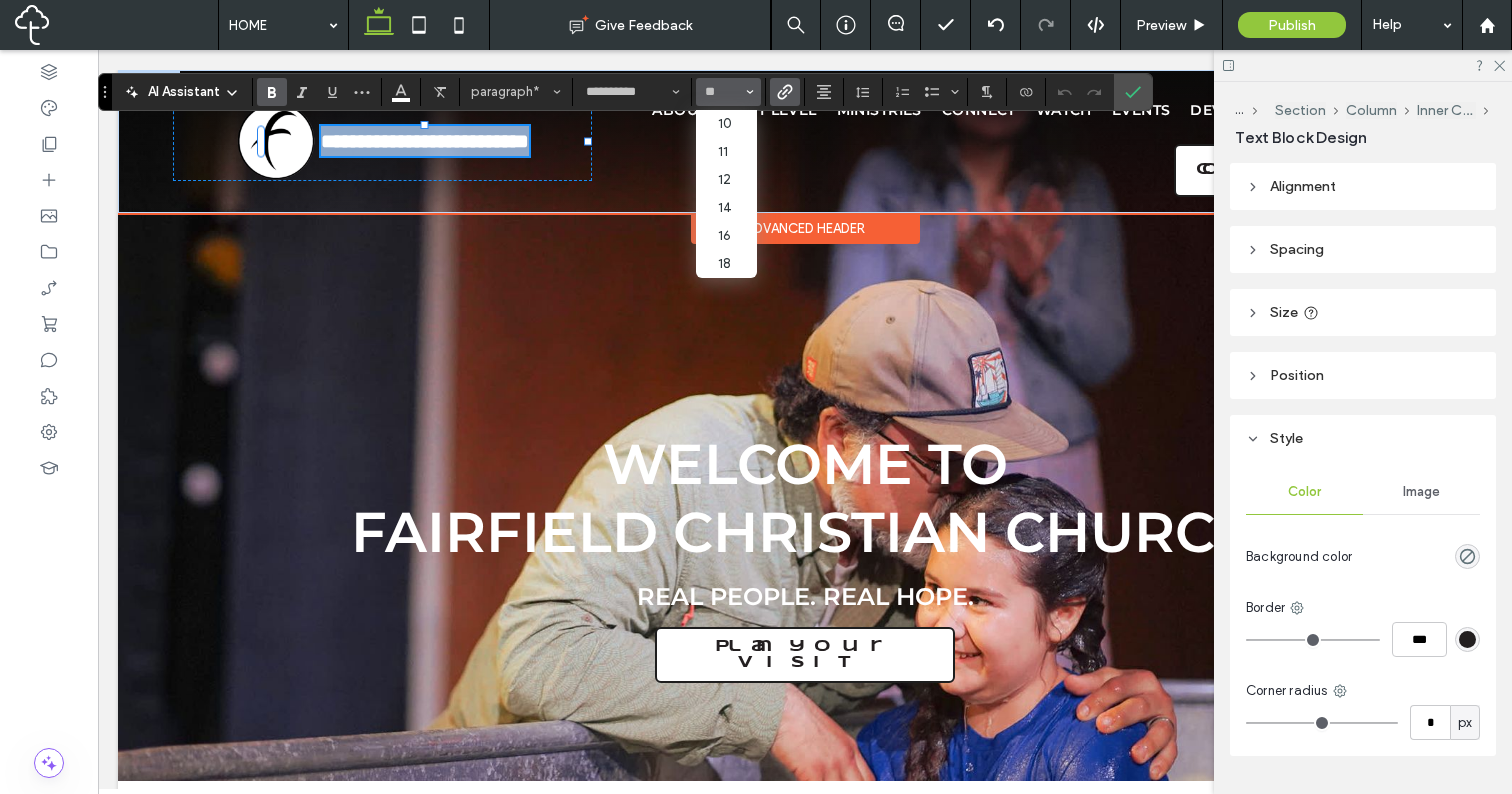 type on "**" 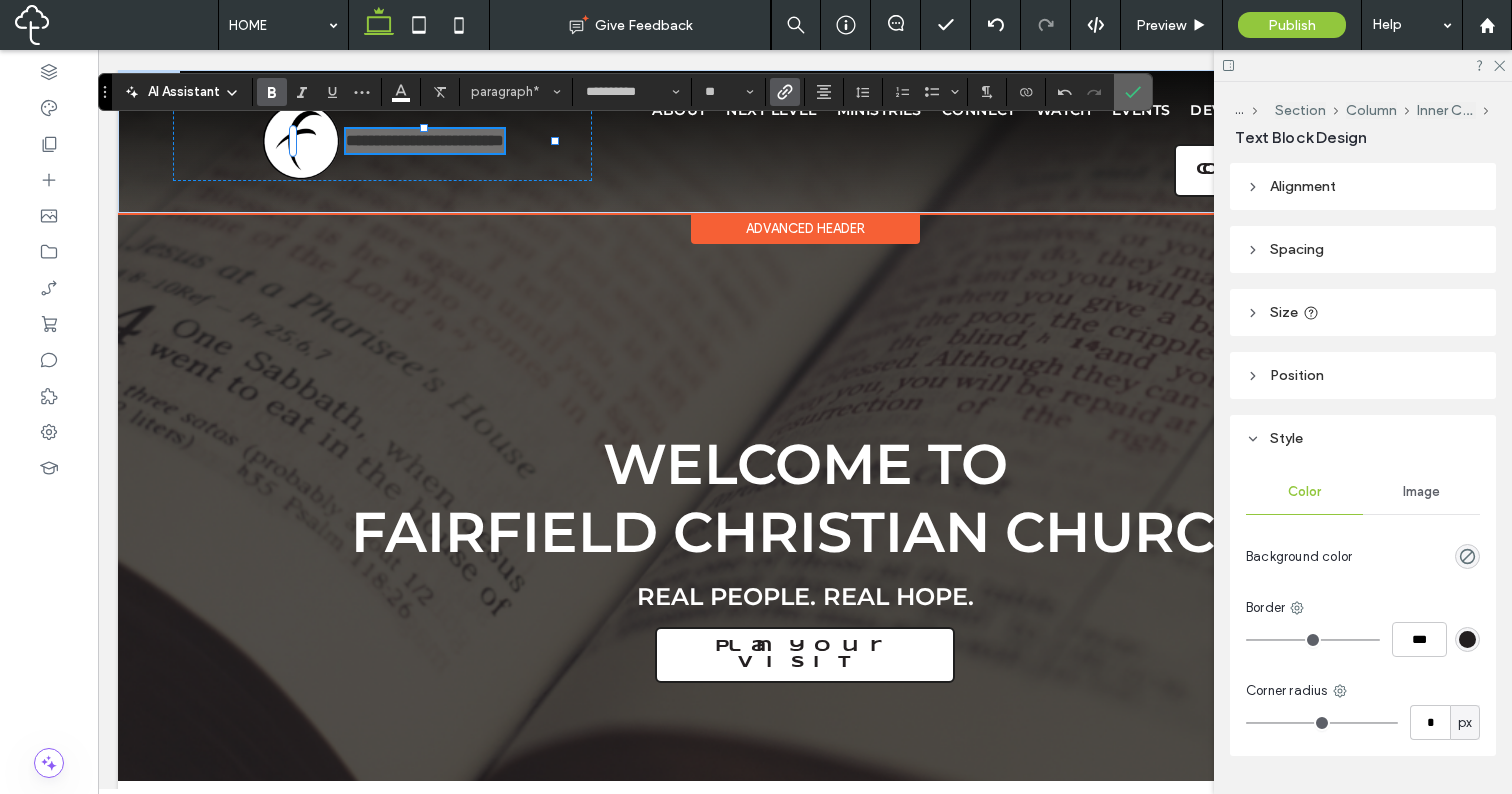 click 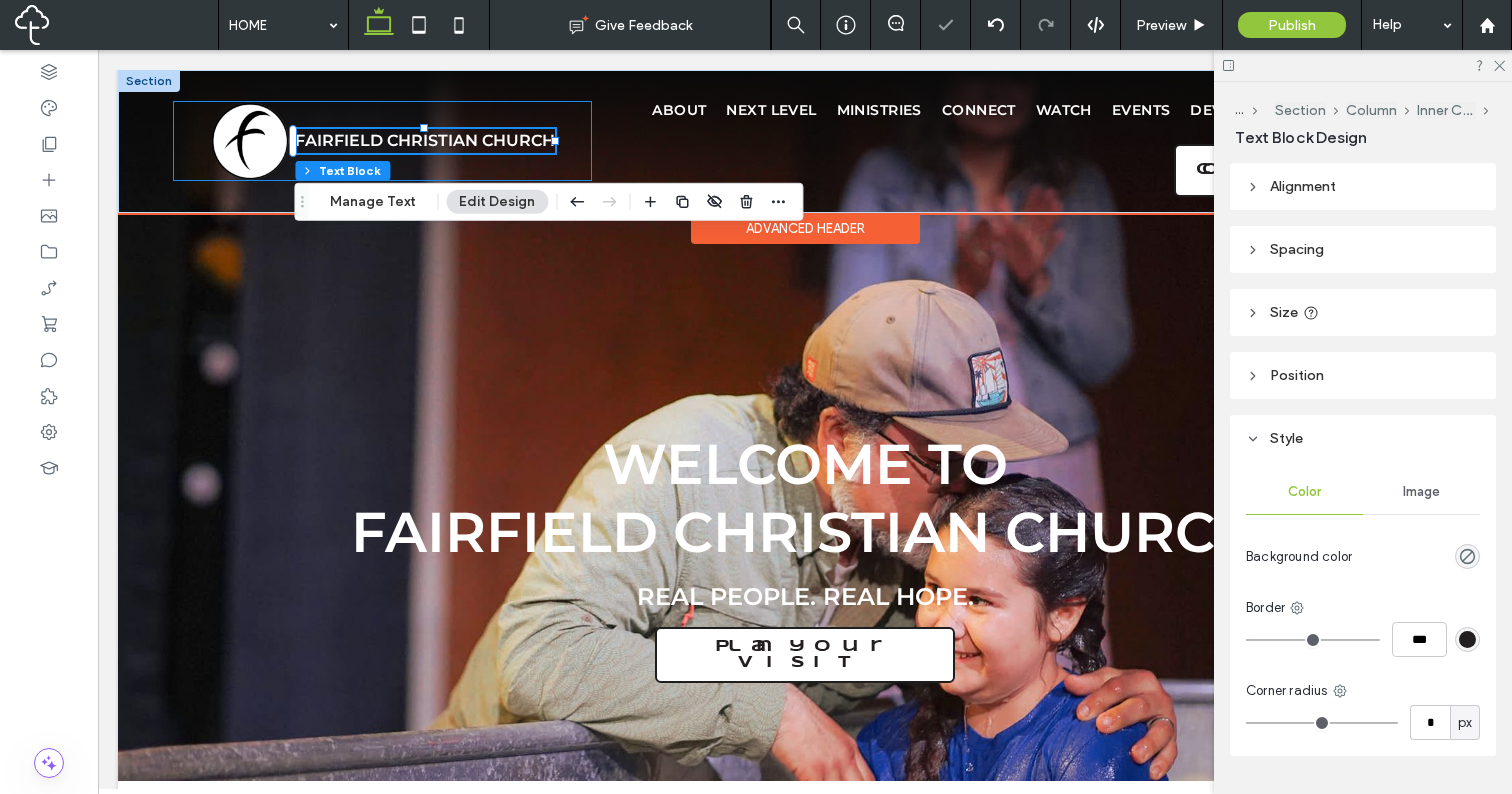 click on "FAIRFIELD CHRISTIAN CHURCH" at bounding box center [382, 141] 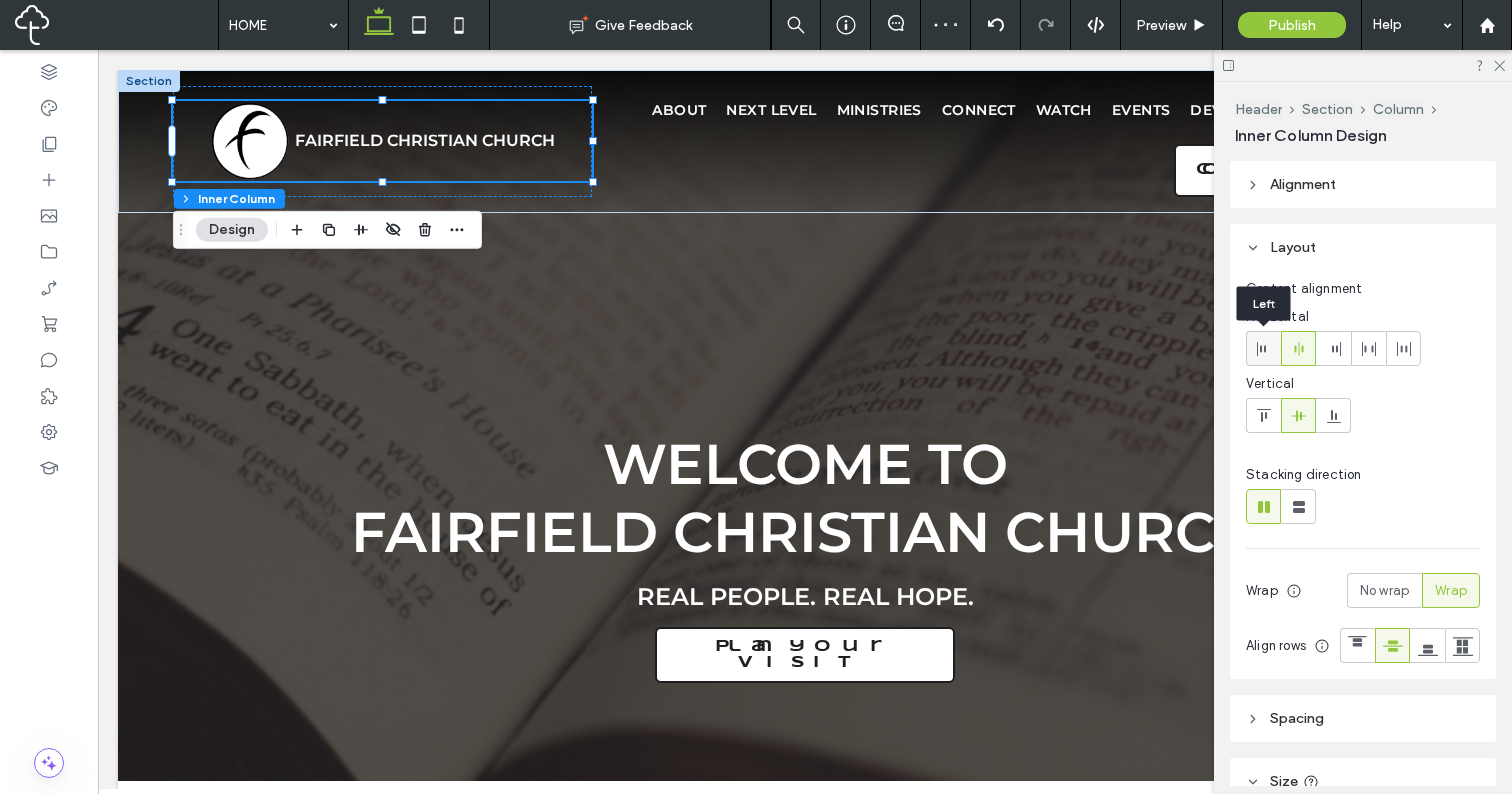 click 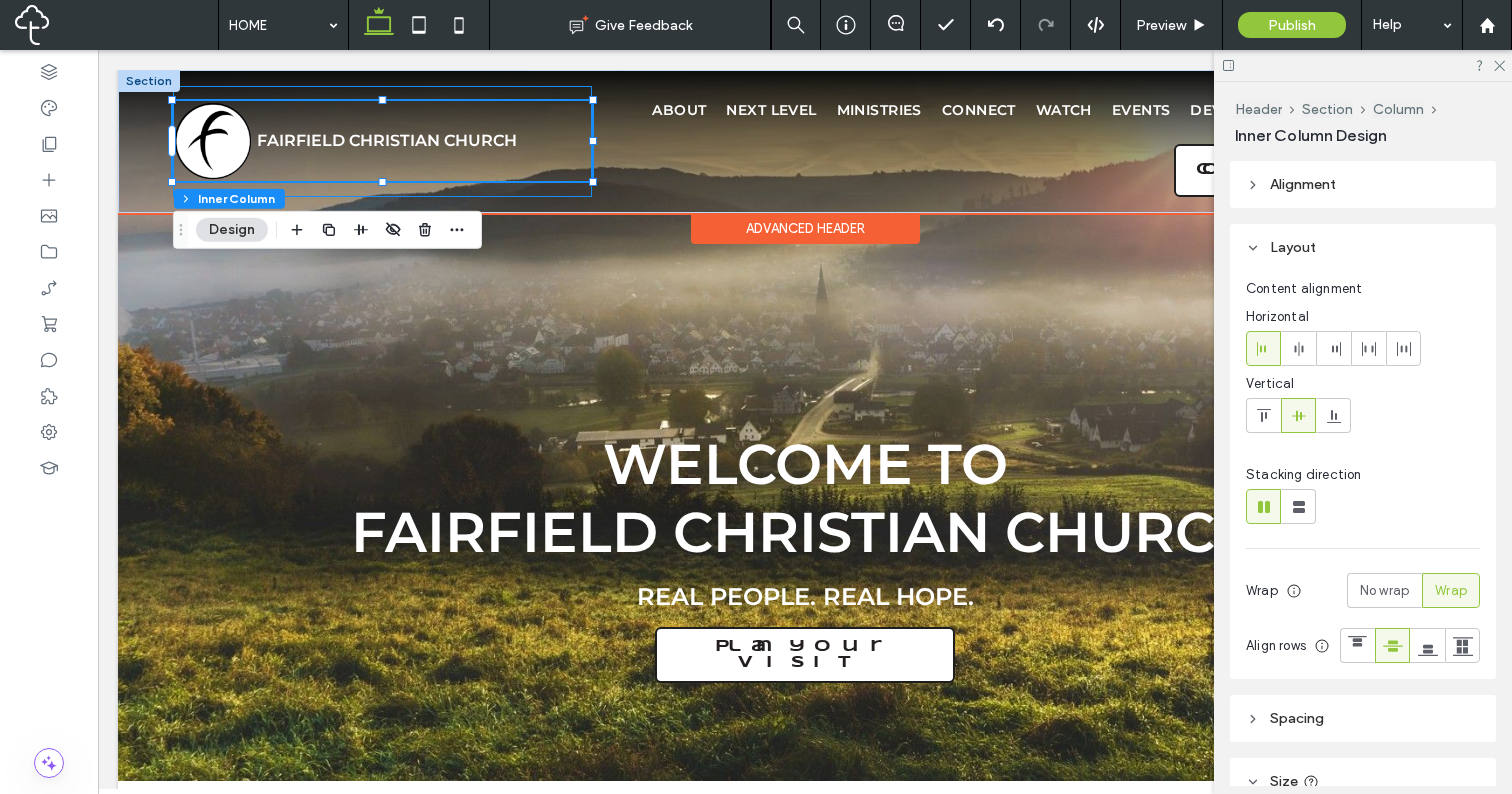 click on "FAIRFIELD CHRISTIAN CHURCH" at bounding box center [382, 141] 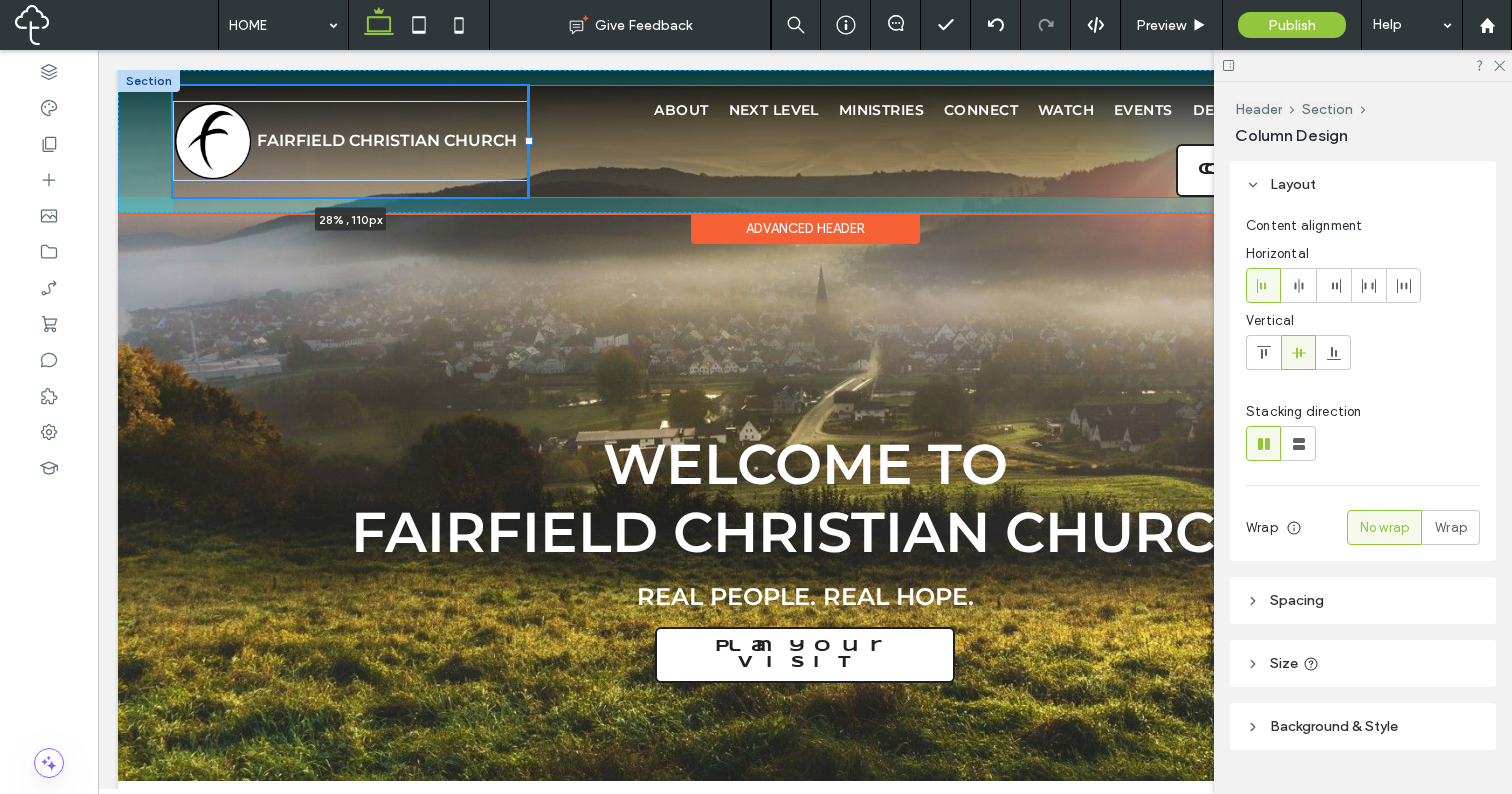 drag, startPoint x: 591, startPoint y: 143, endPoint x: 527, endPoint y: 142, distance: 64.00781 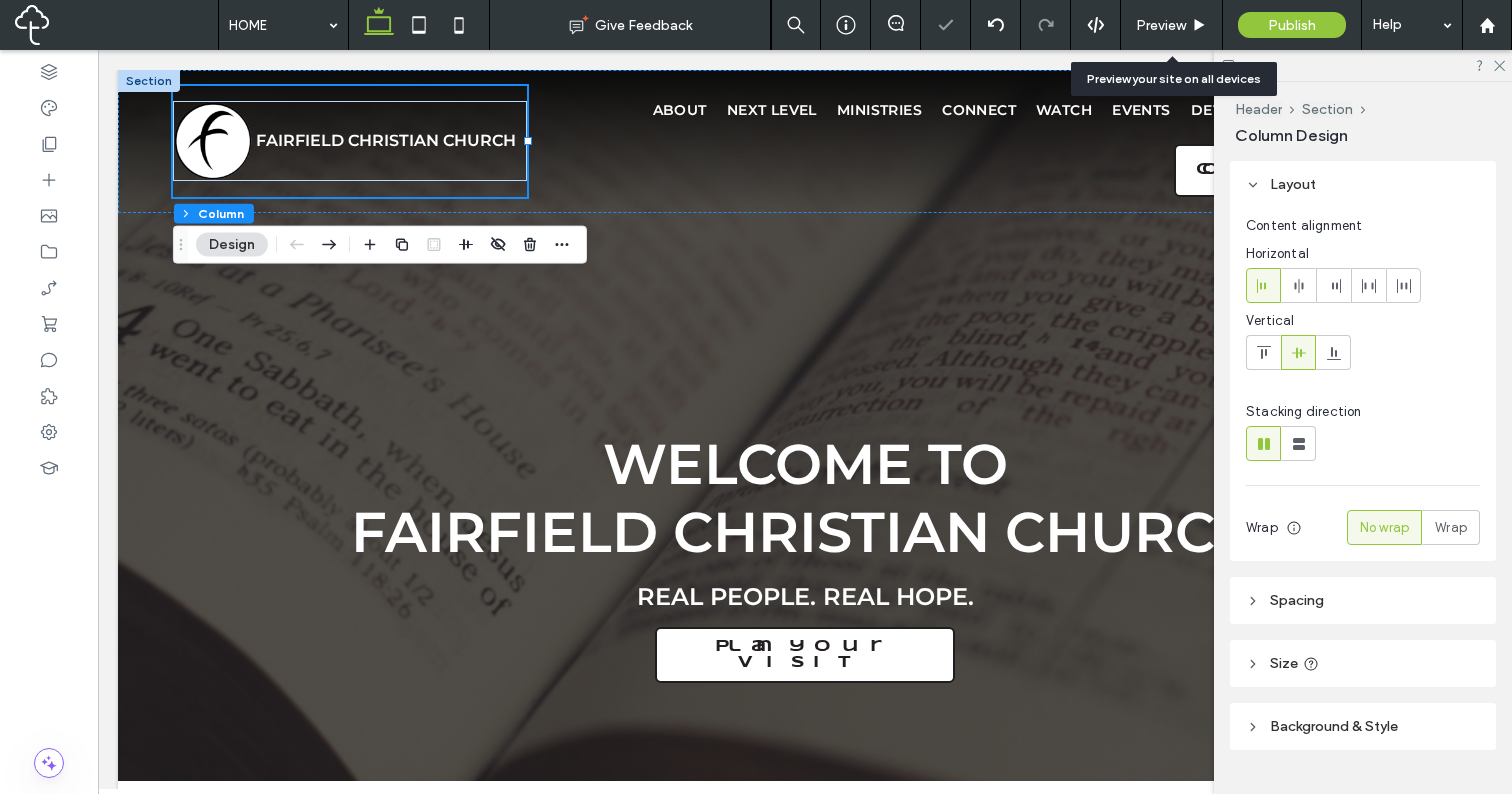click on "Preview" at bounding box center [1161, 25] 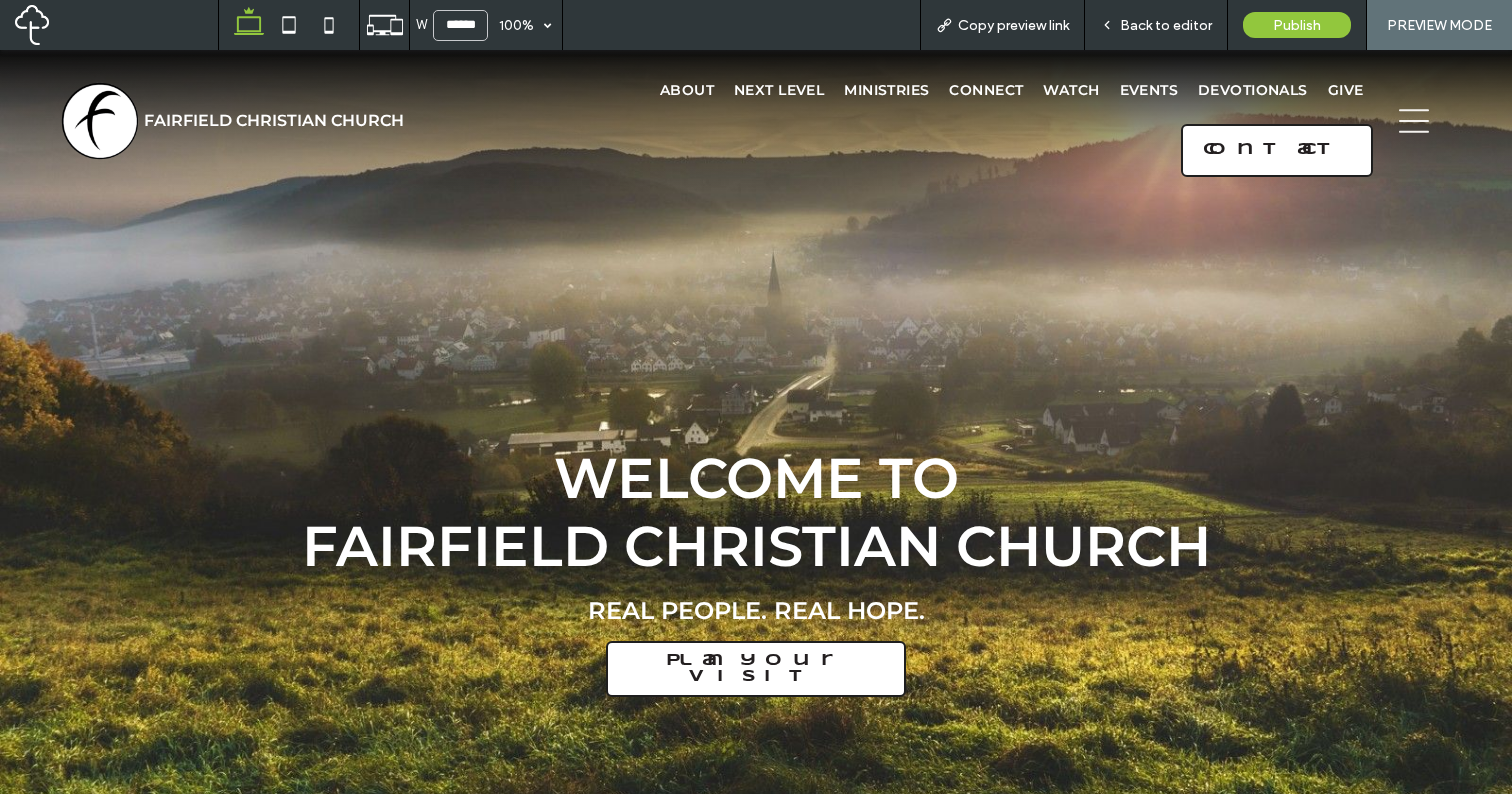 click on "Back to editor" at bounding box center (1166, 25) 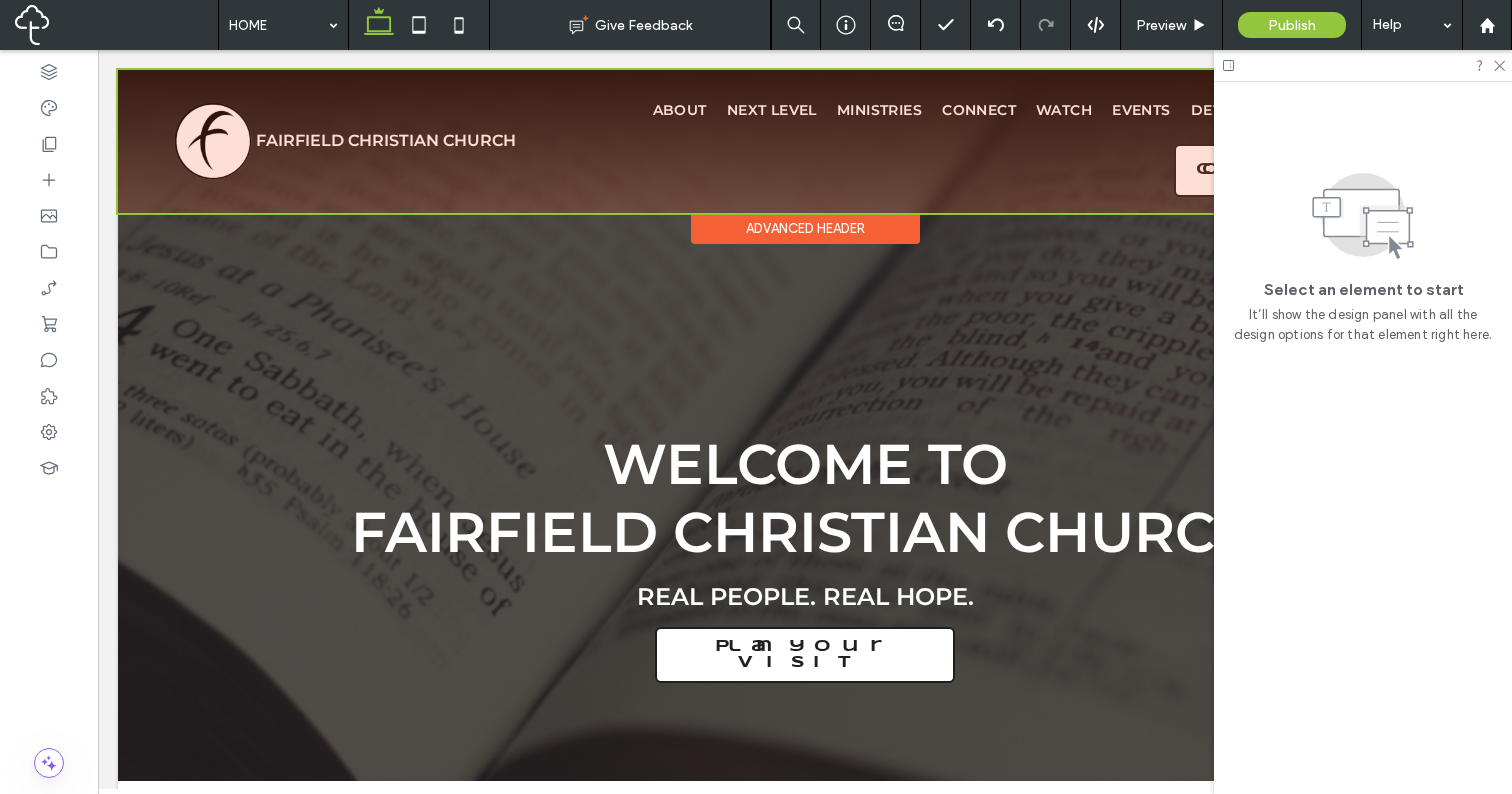 click at bounding box center (805, 141) 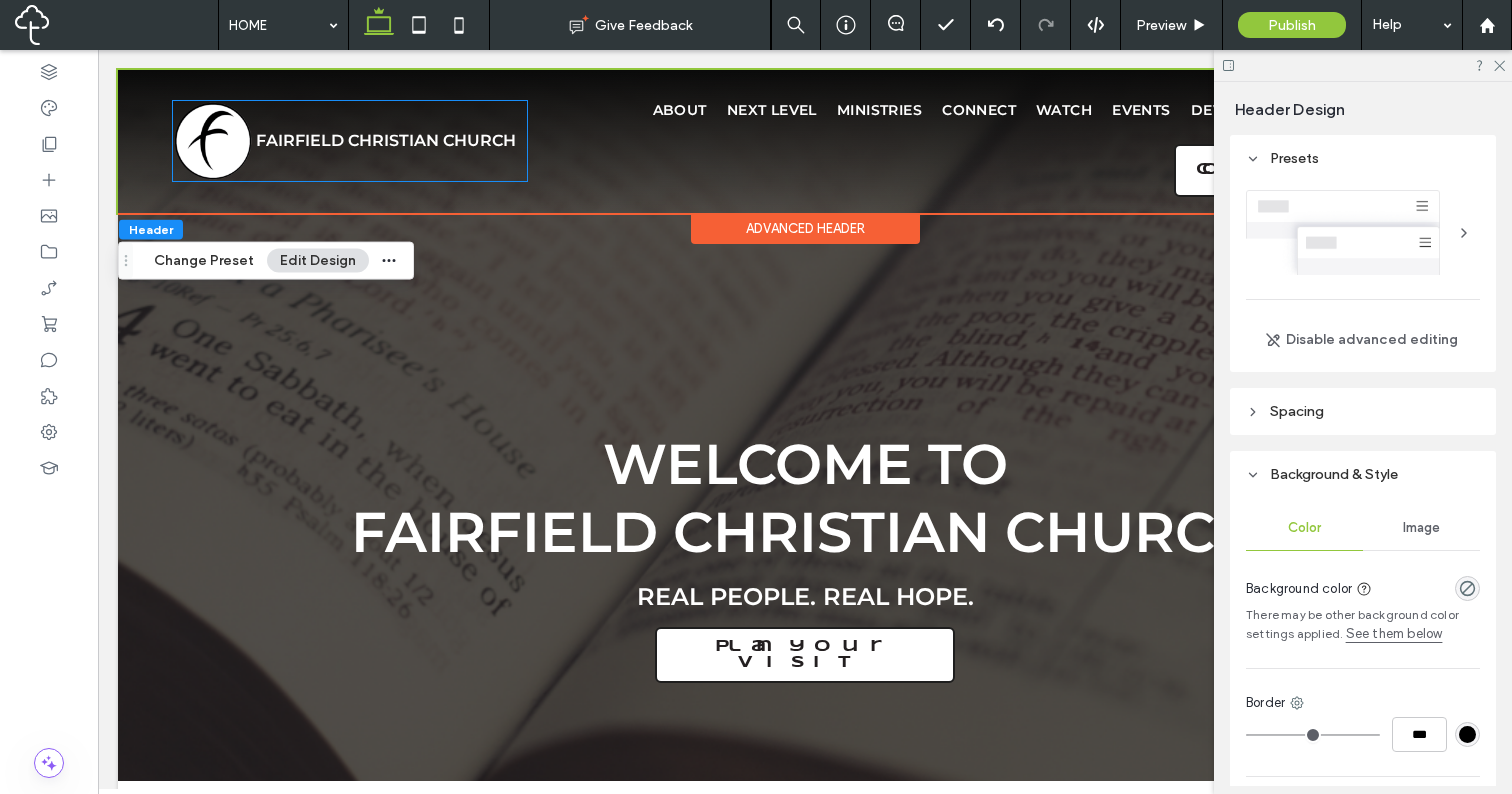 click on "FAIRFIELD CHRISTIAN CHURCH" at bounding box center (386, 140) 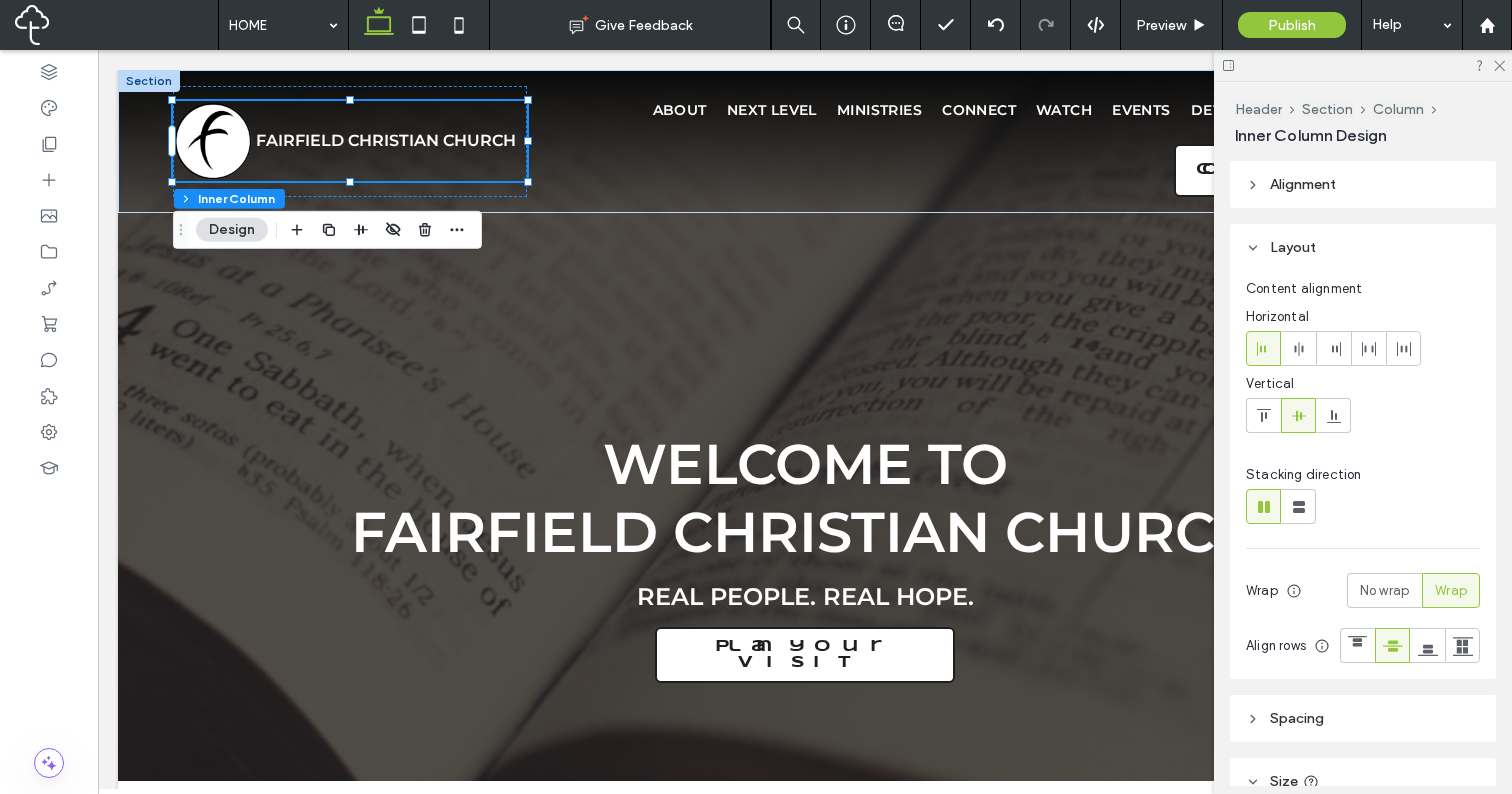 click on "FAIRFIELD CHRISTIAN CHURCH" at bounding box center (386, 140) 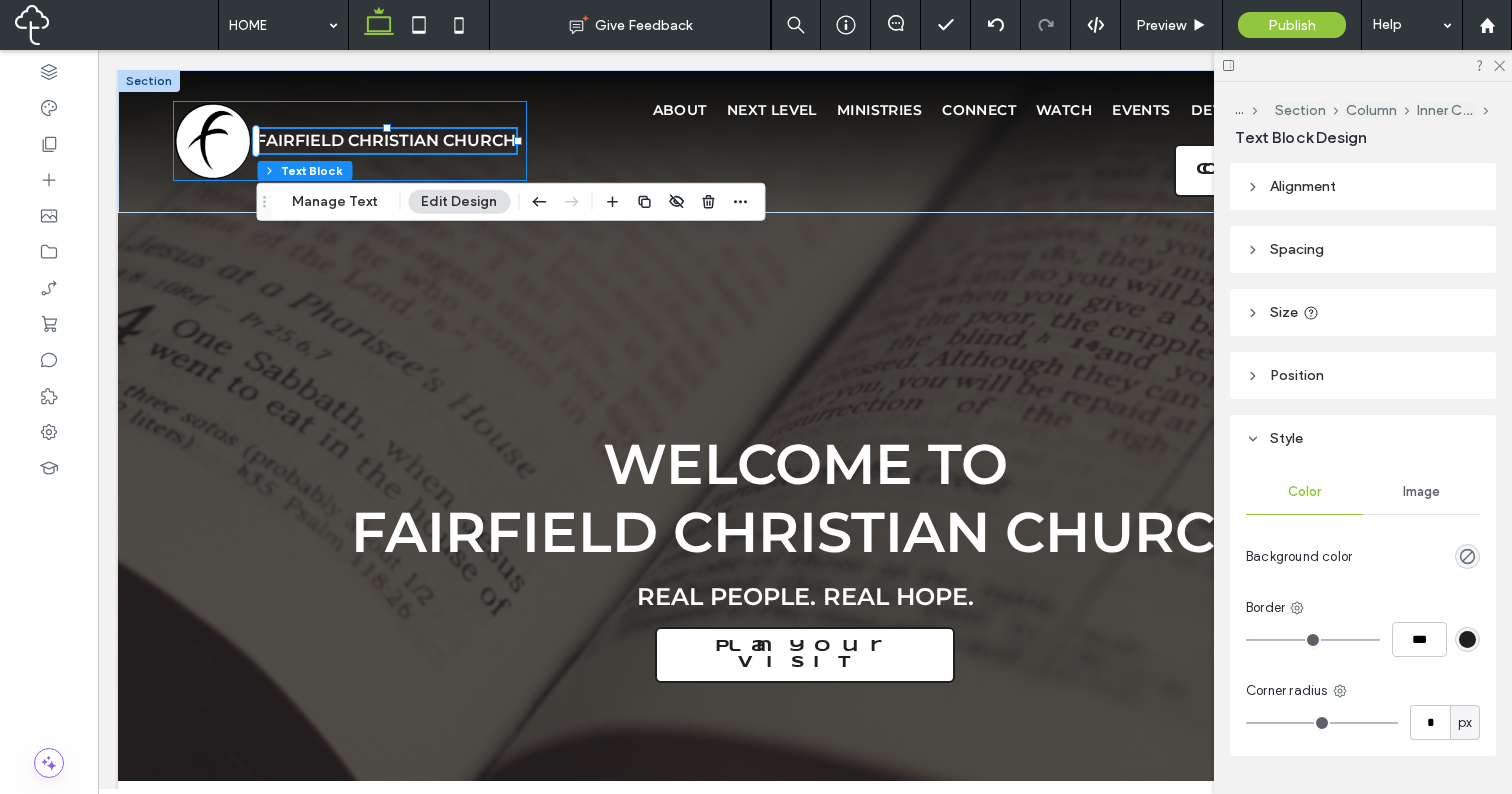 click on "FAIRFIELD CHRISTIAN CHURCH" at bounding box center [386, 140] 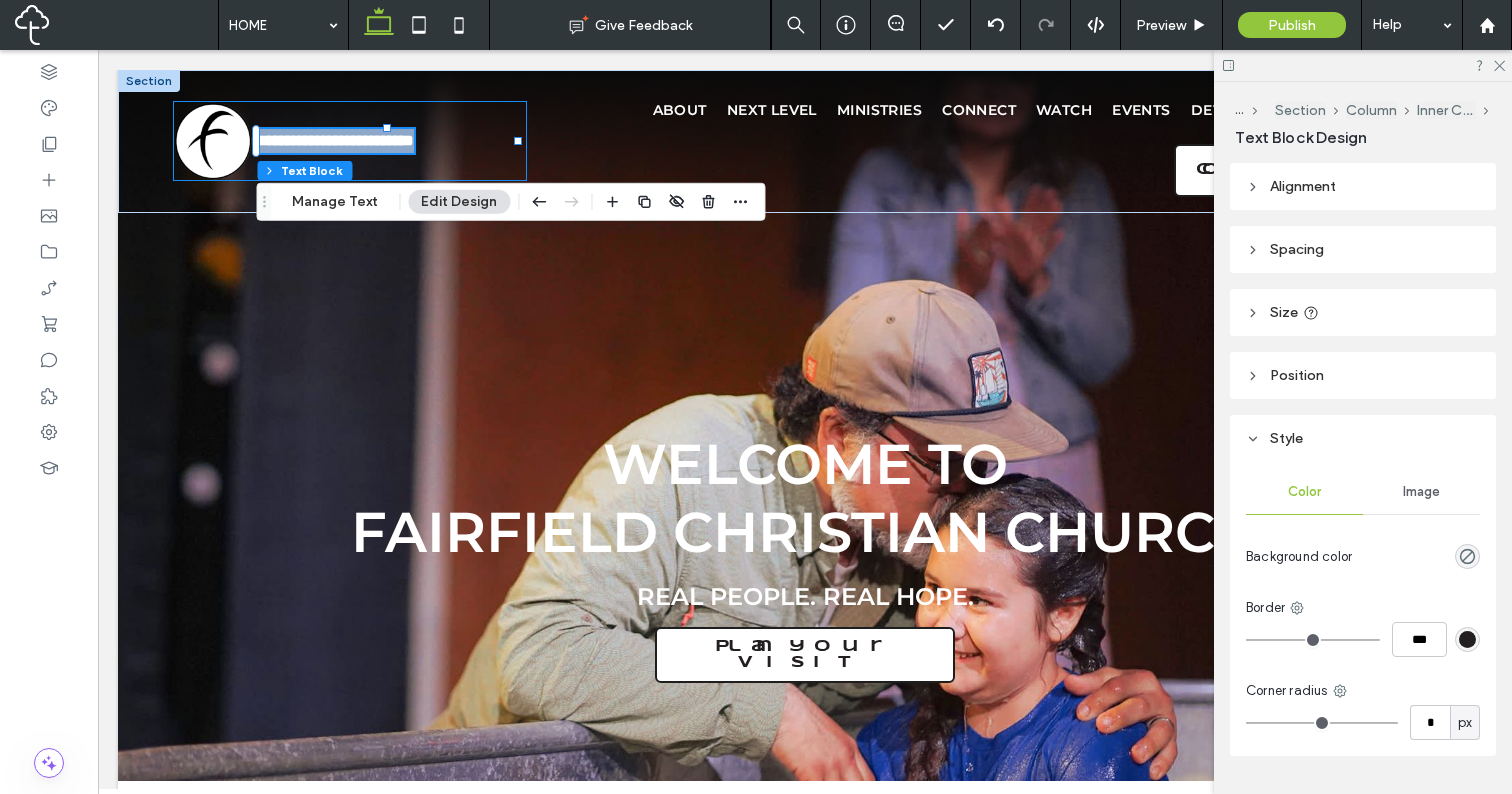 click on "**********" at bounding box center [335, 140] 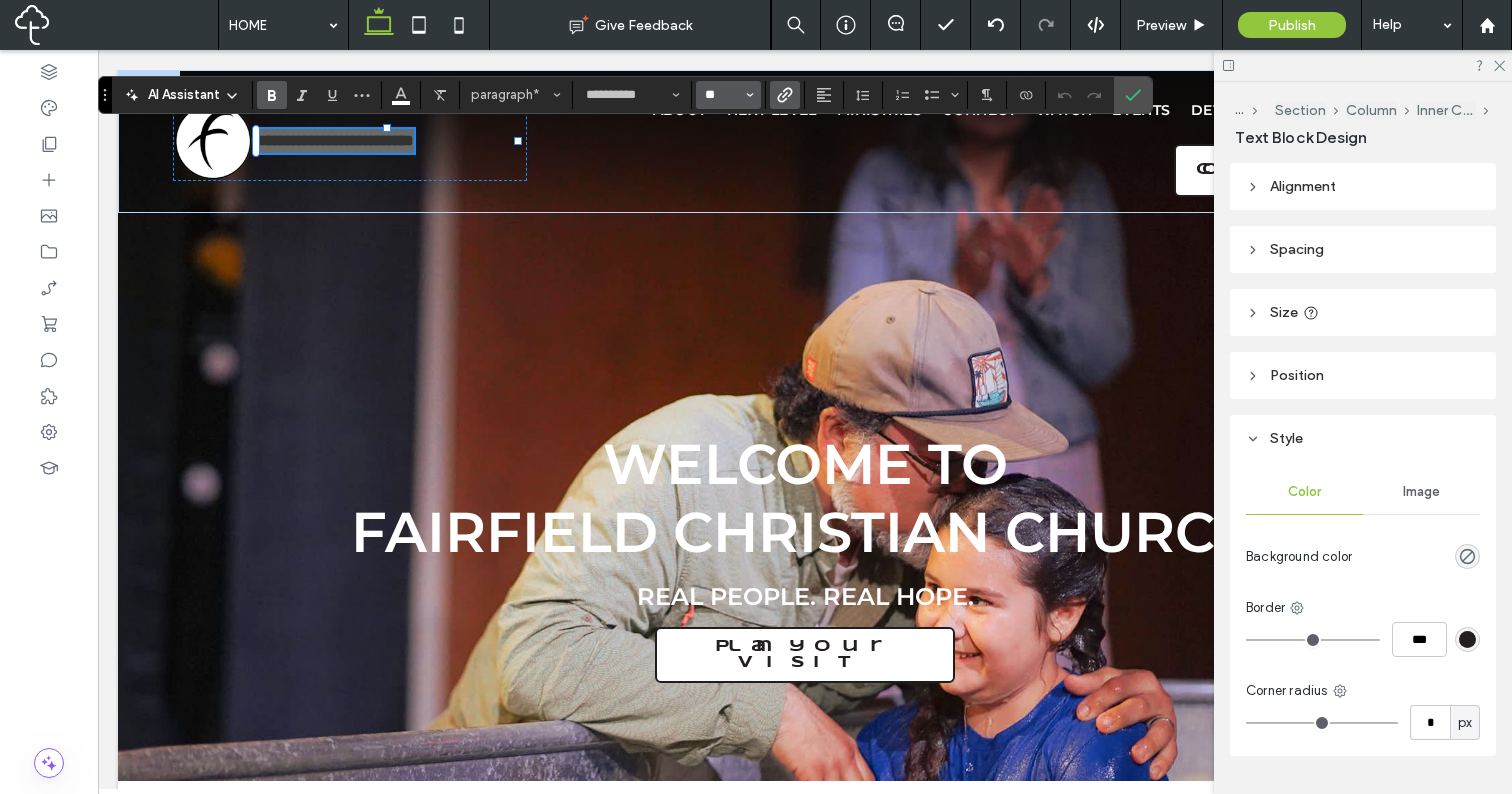 click on "**" at bounding box center [722, 95] 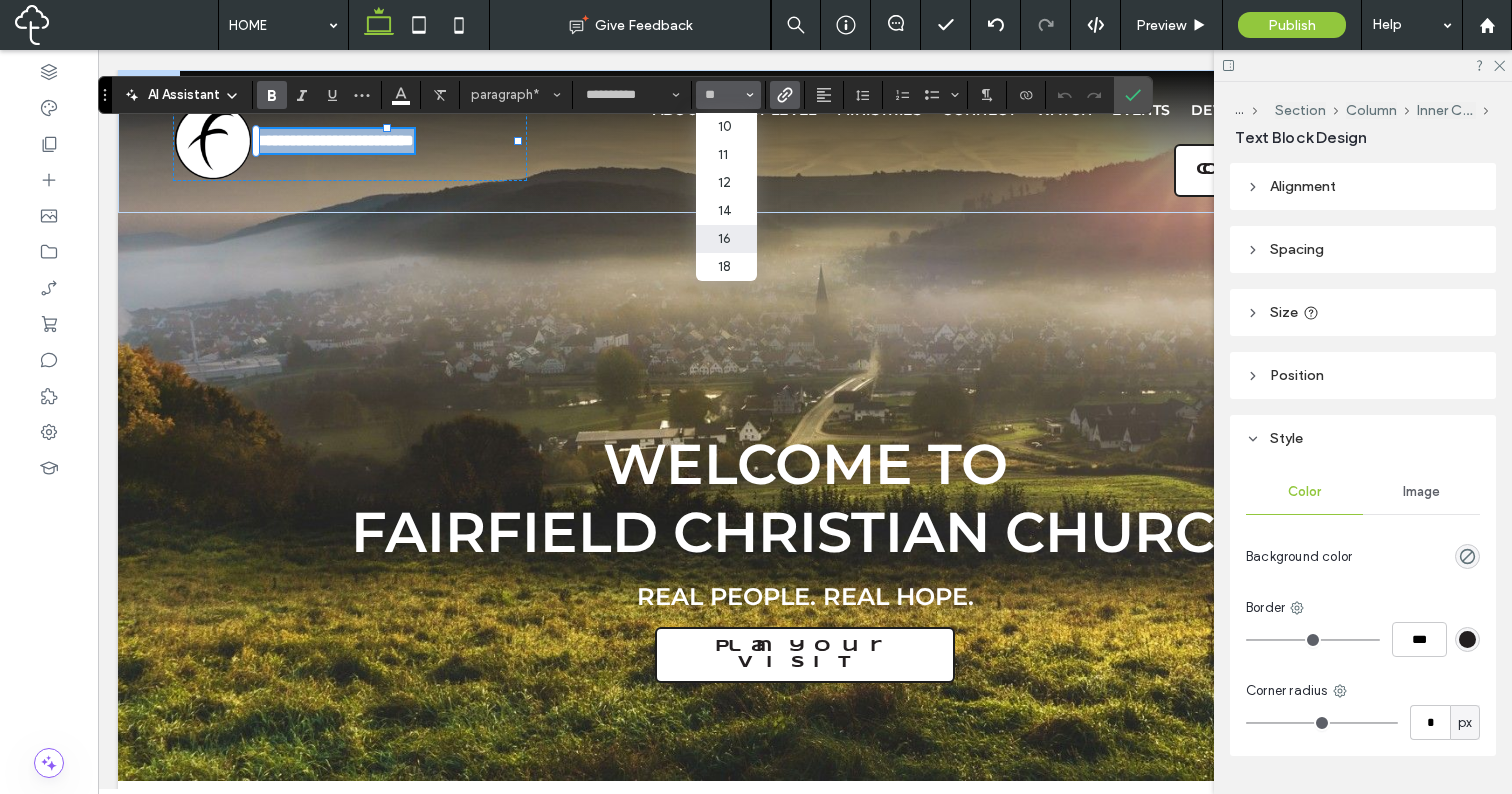 type on "**" 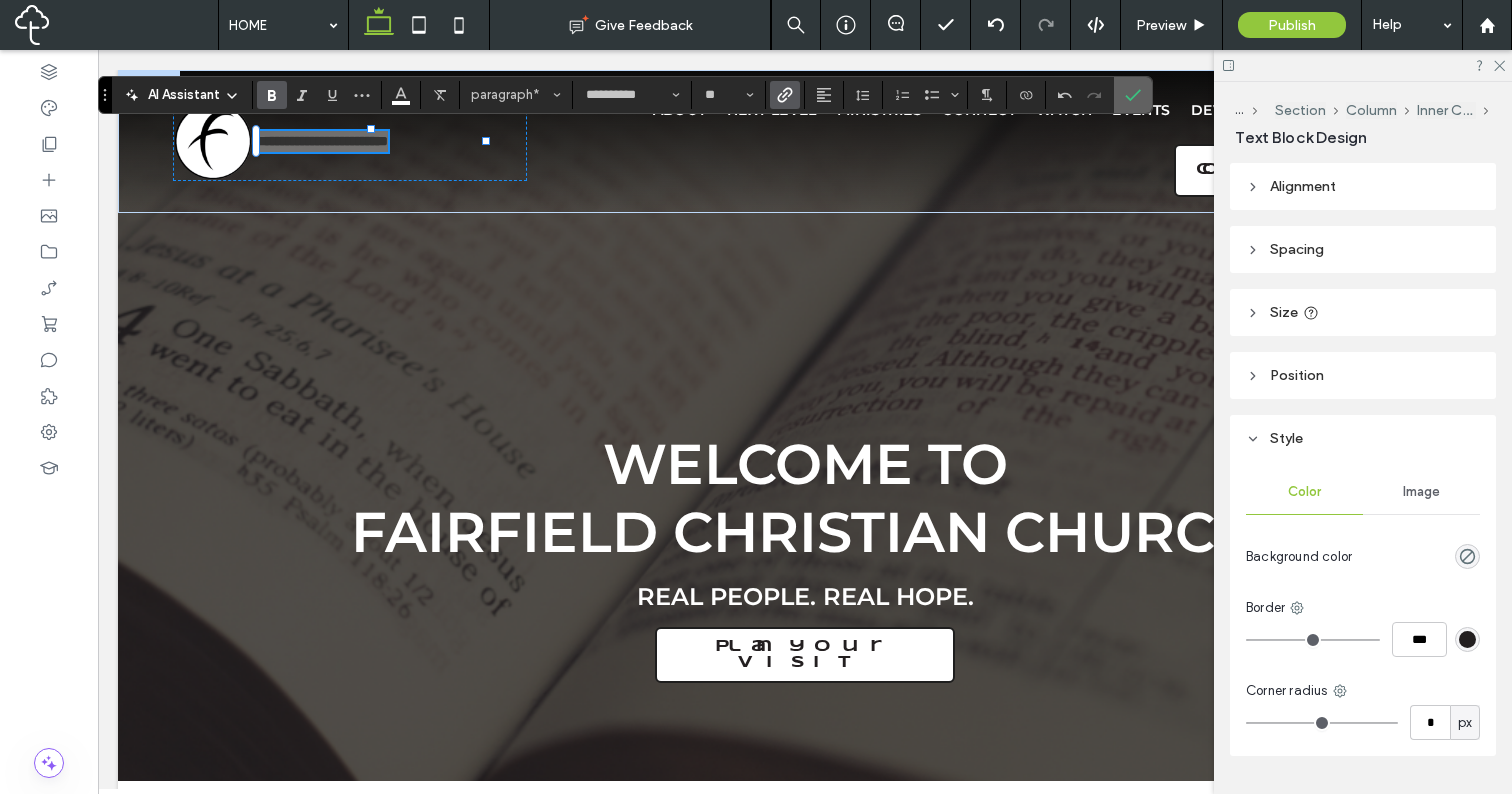 click 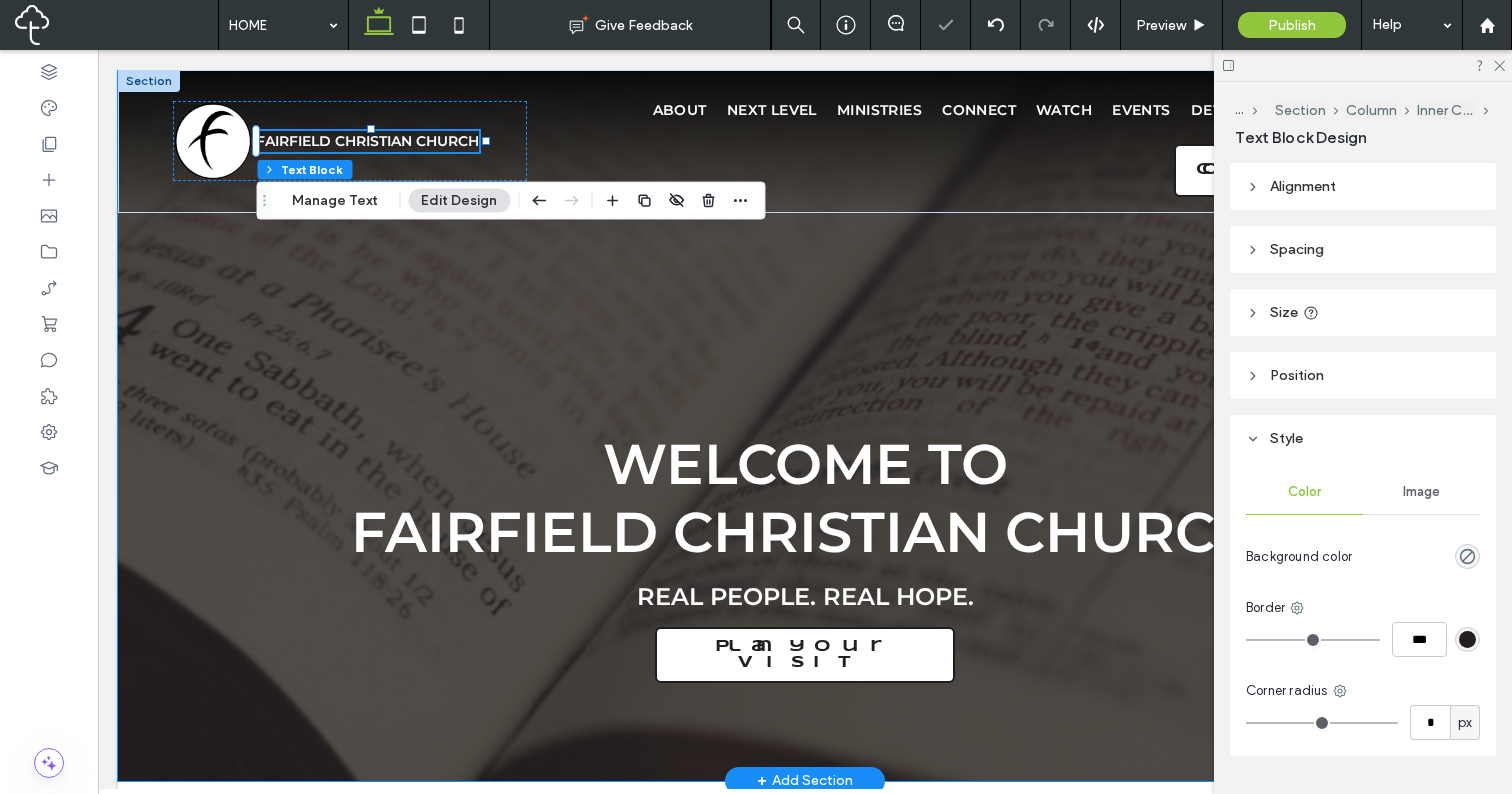 click on "Welcome to Fairfield Christian Church
Real People. Real Hope.
Plan your visit" at bounding box center (805, 425) 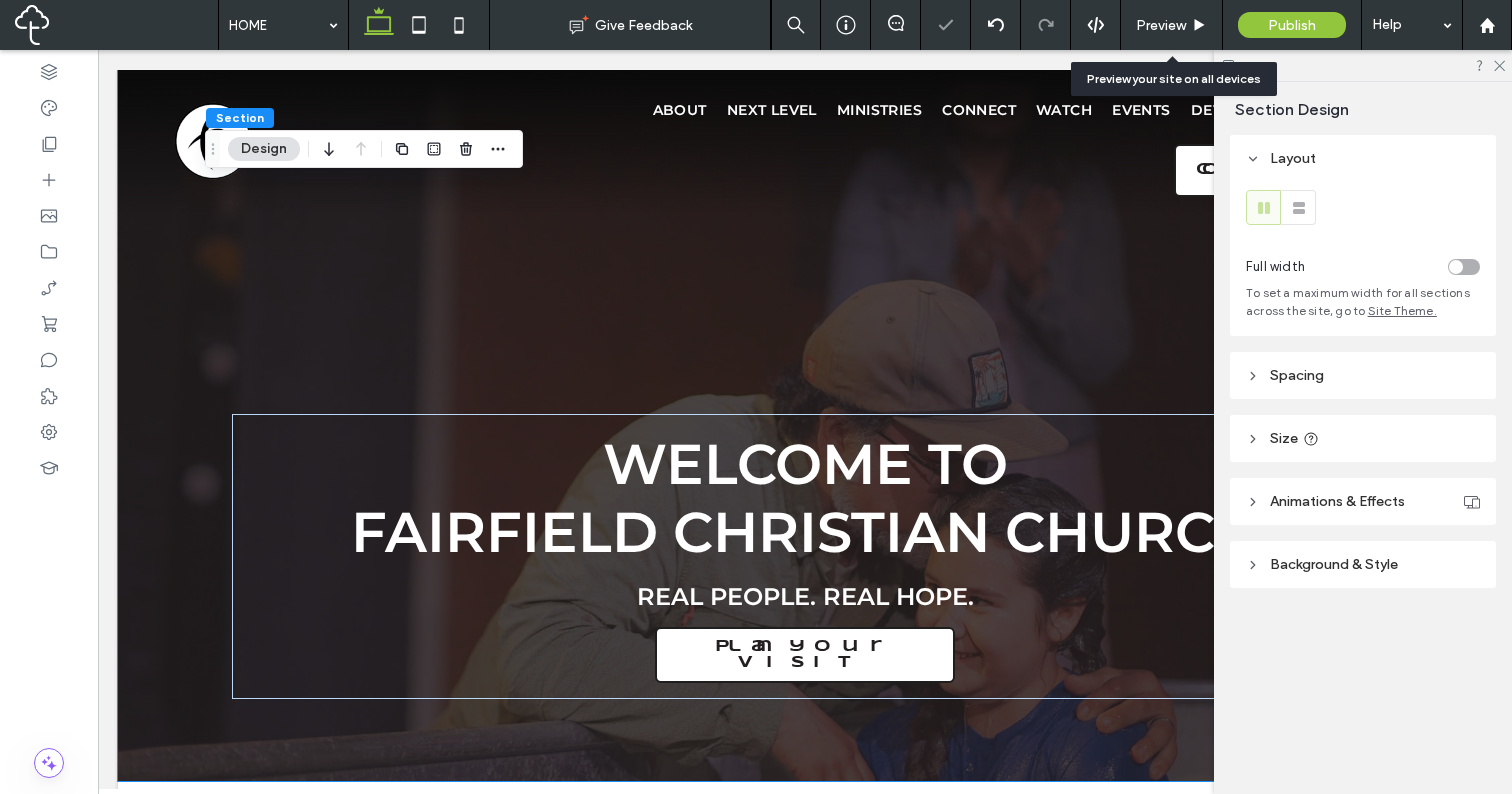 click on "Preview" at bounding box center [1172, 25] 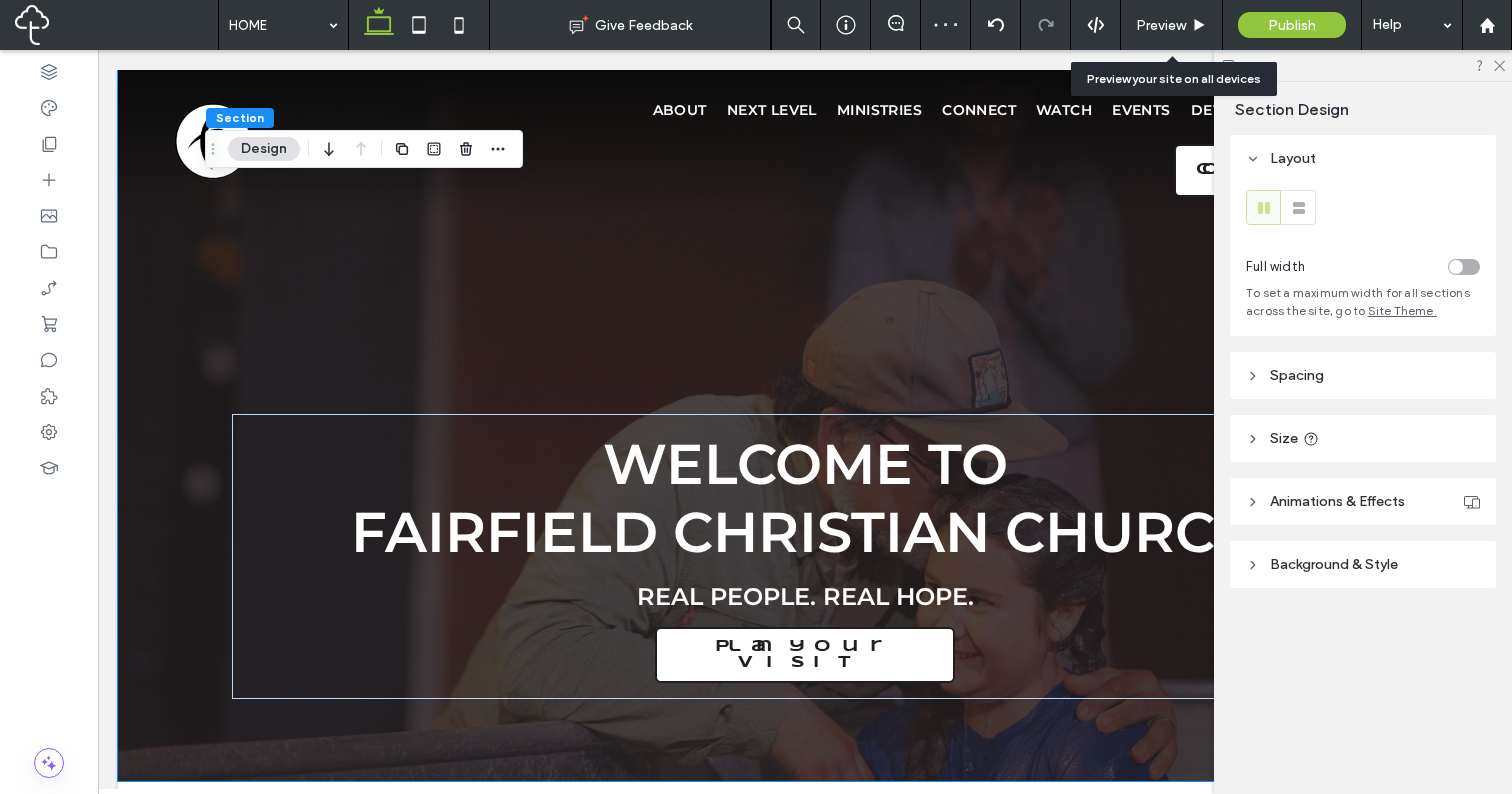 click on "Preview" at bounding box center [1161, 25] 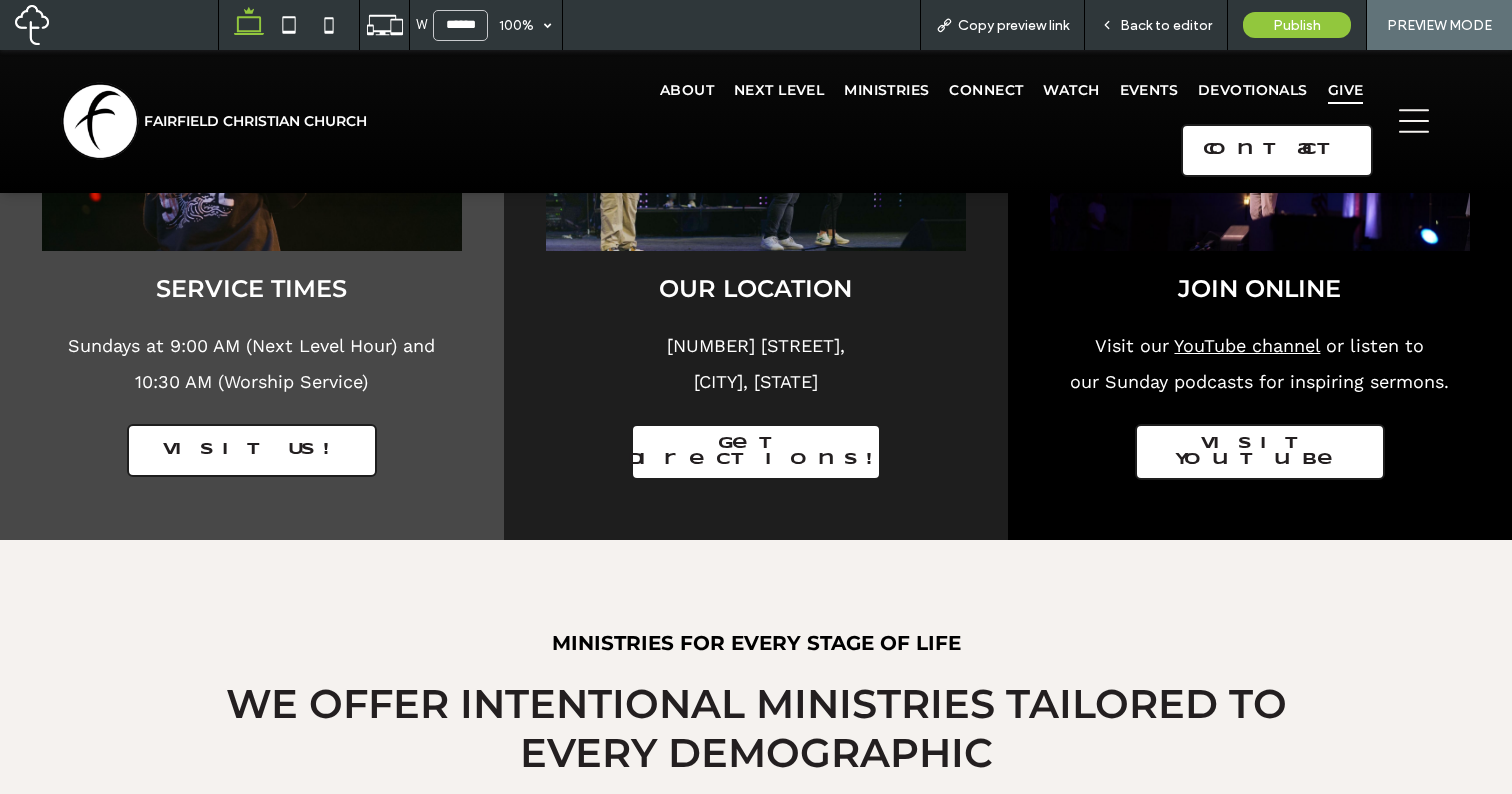 scroll, scrollTop: 806, scrollLeft: 0, axis: vertical 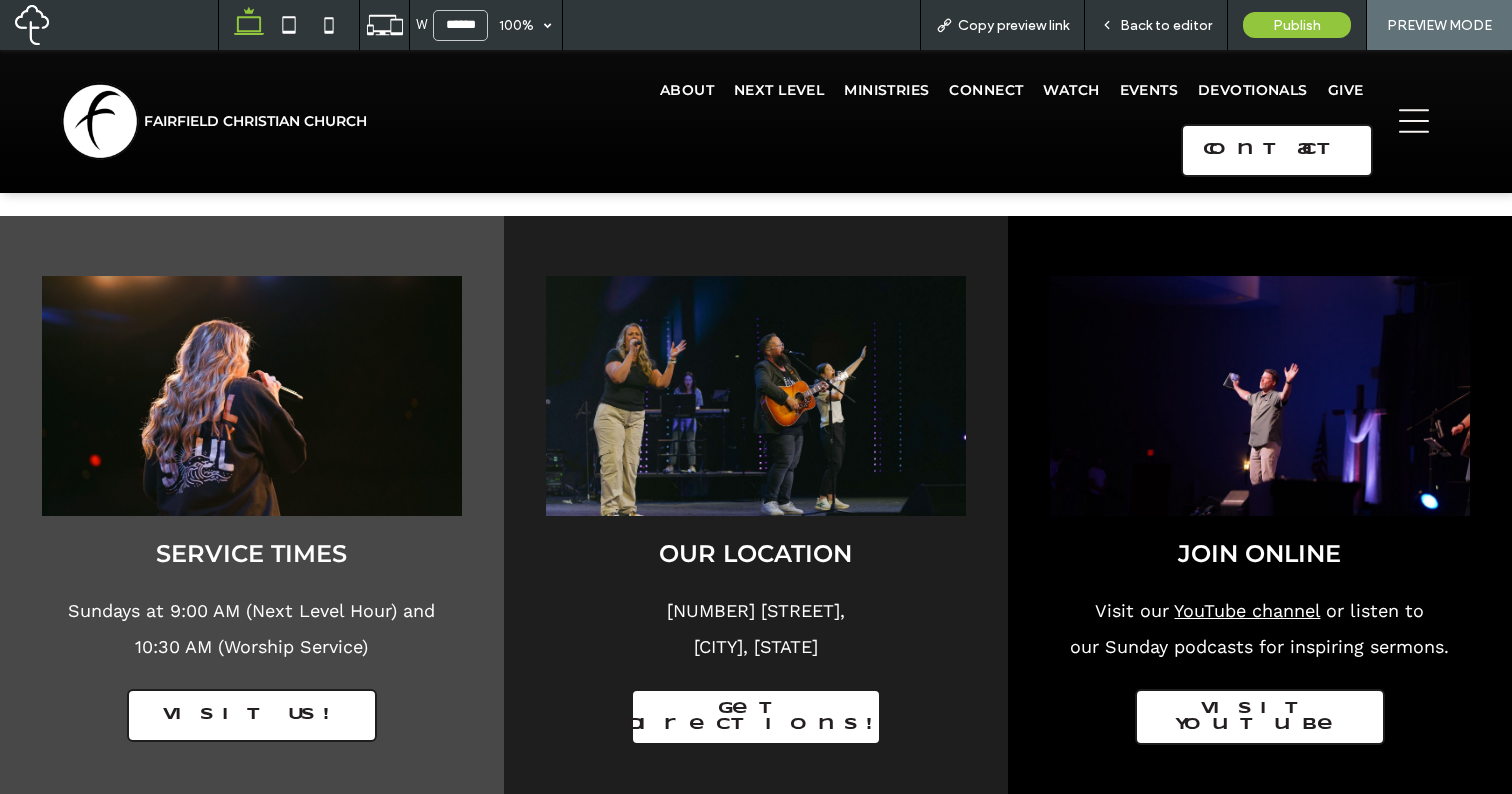 click 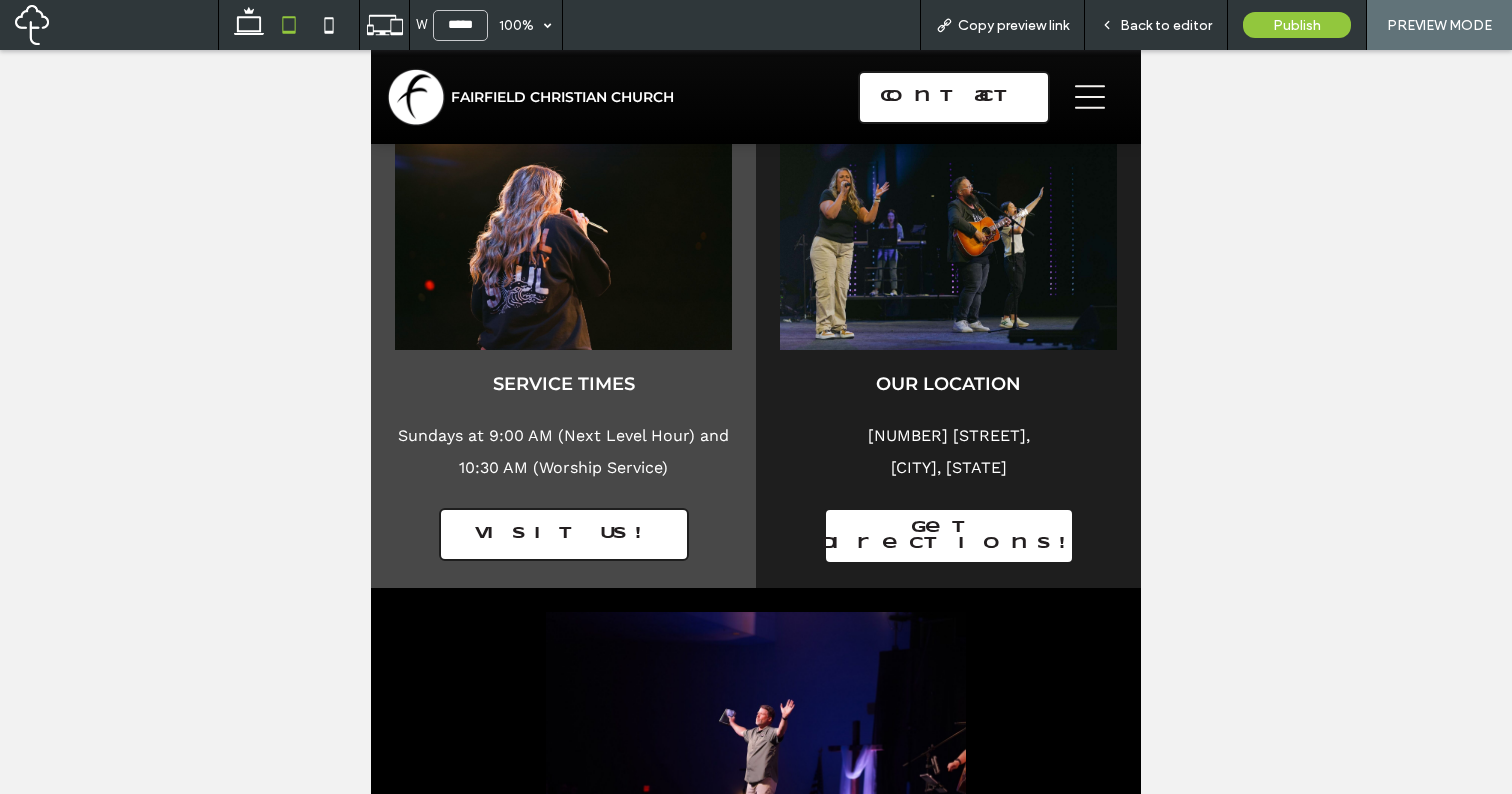 scroll, scrollTop: 624, scrollLeft: 0, axis: vertical 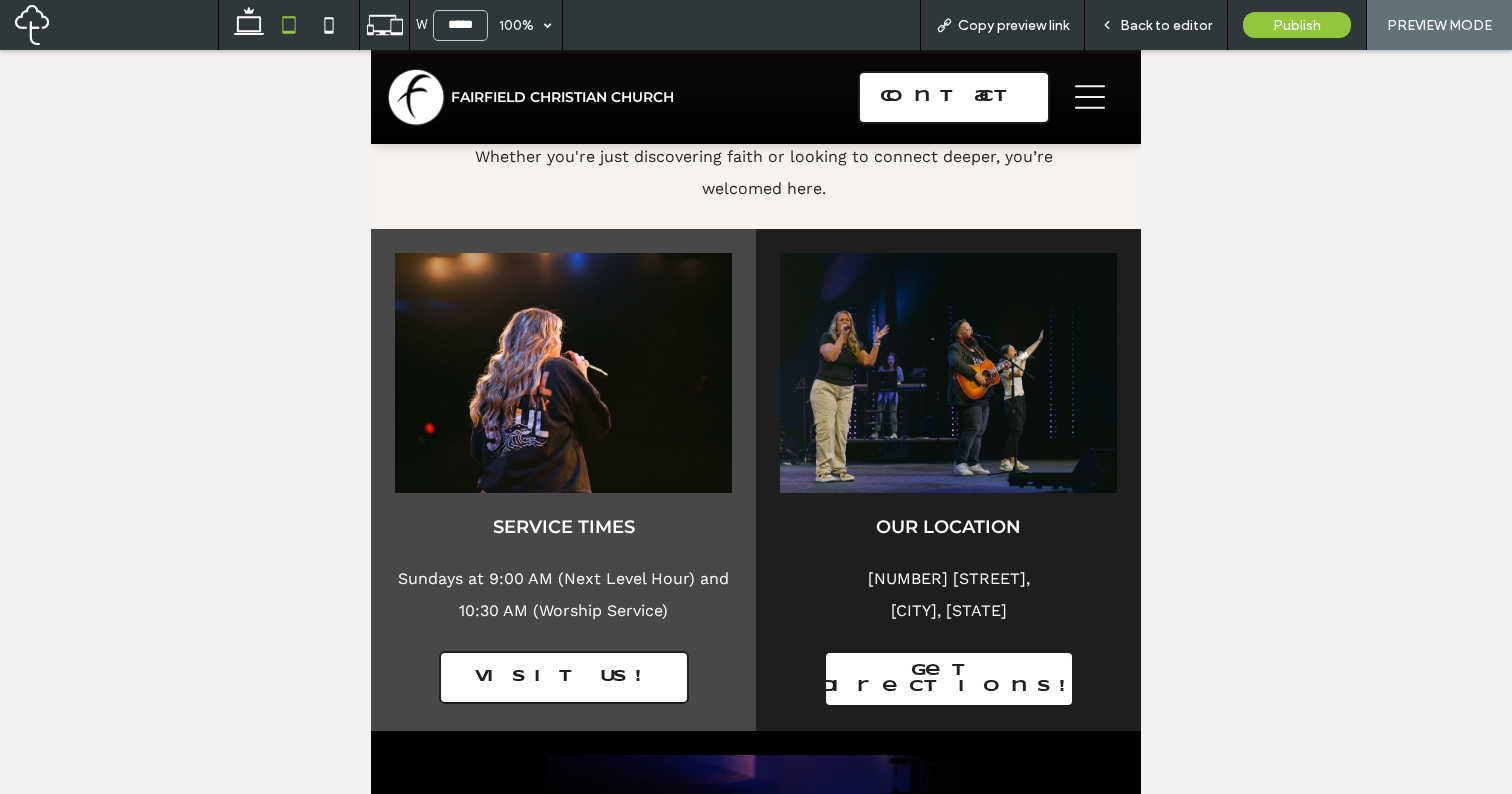 click 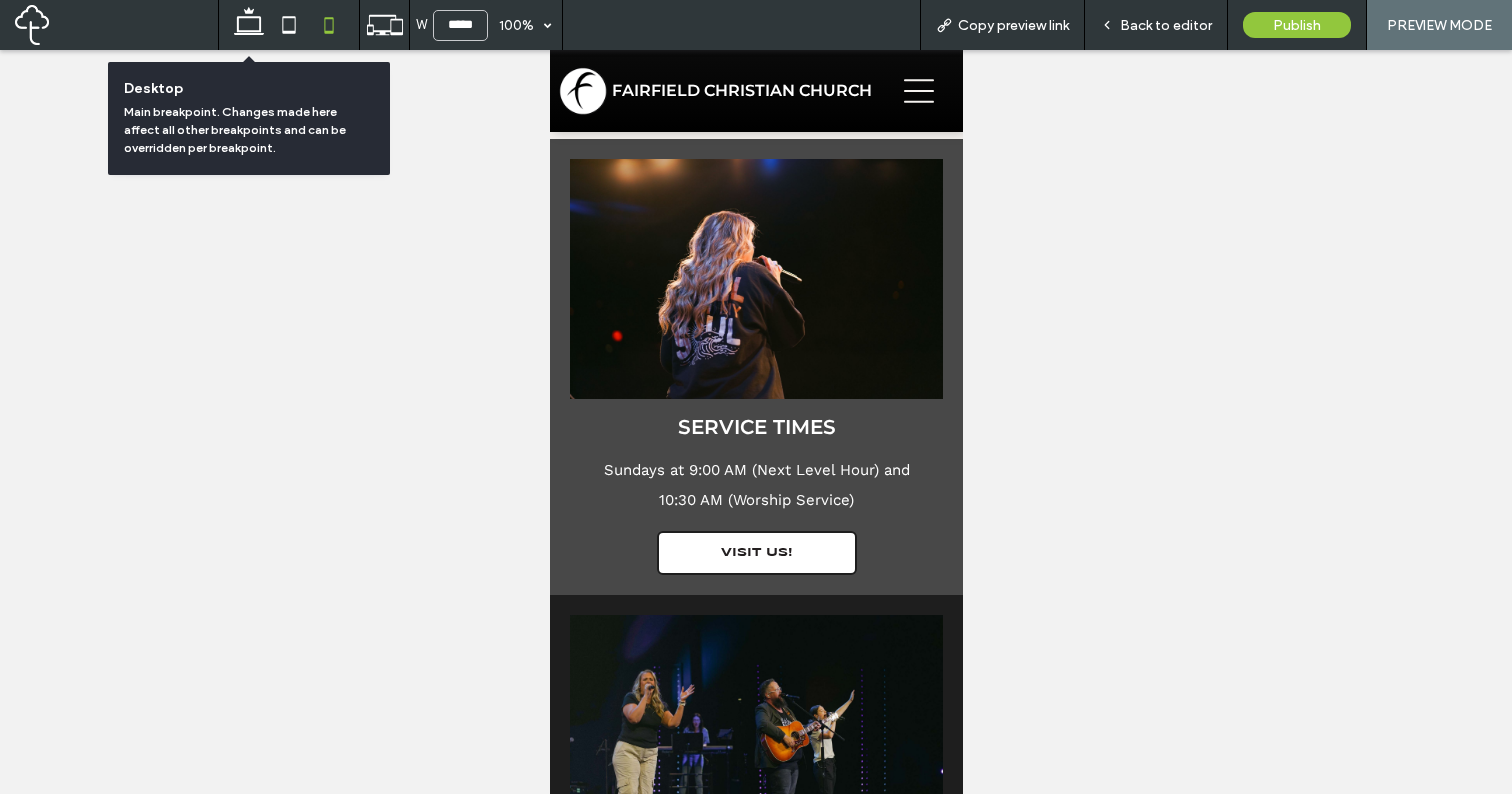click 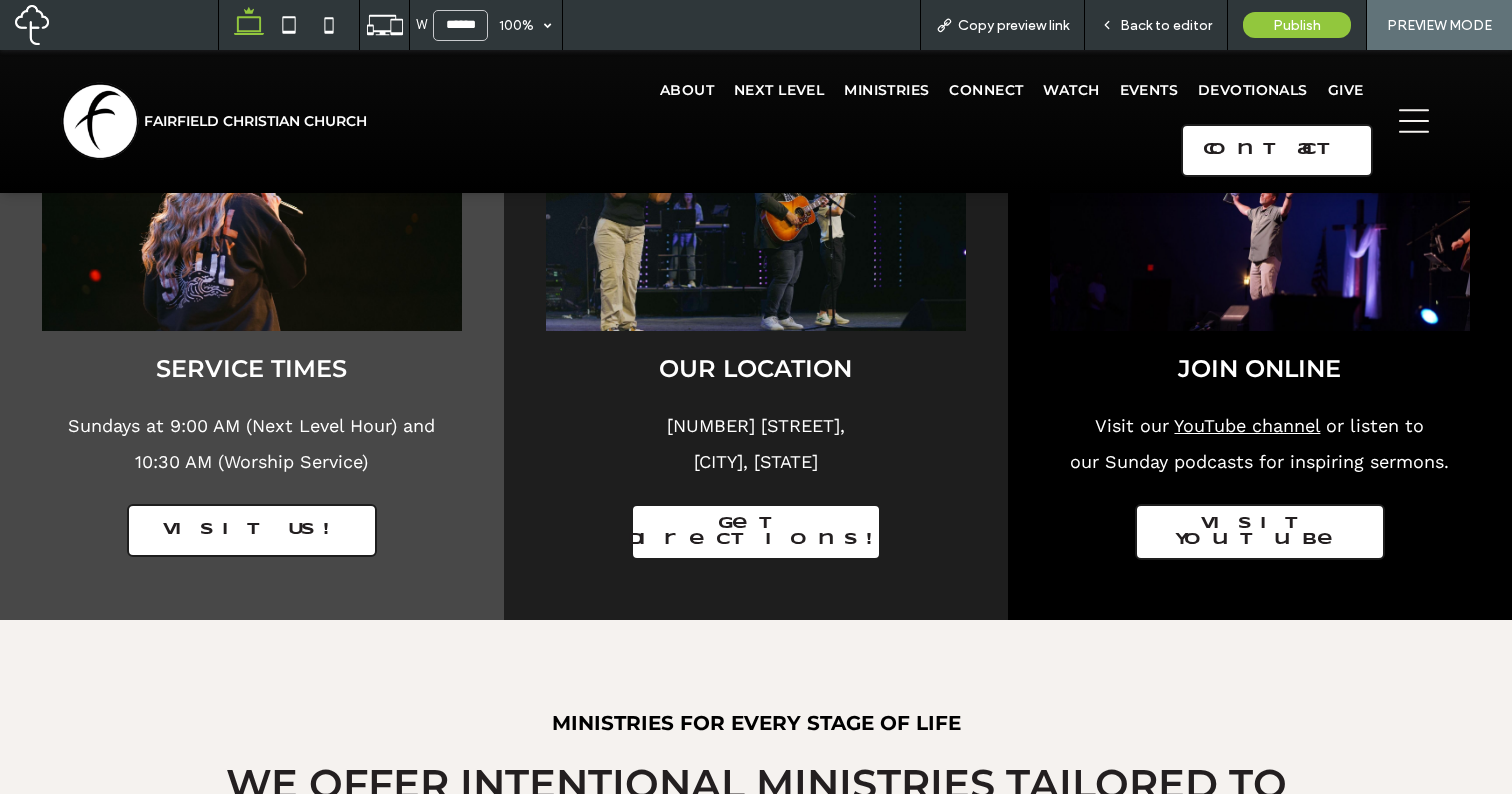 scroll, scrollTop: 0, scrollLeft: 0, axis: both 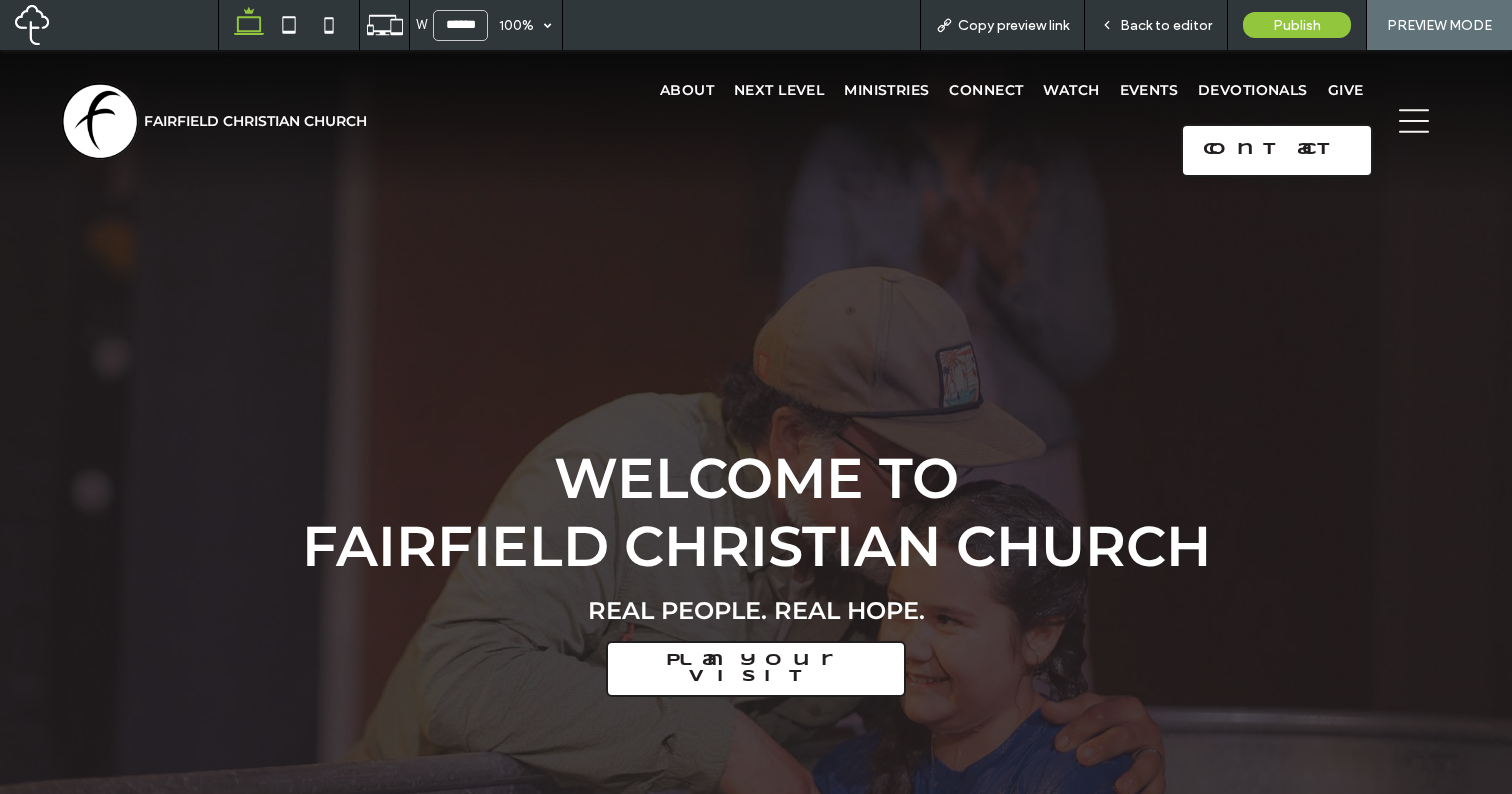 click on "Copy preview link" at bounding box center (1013, 25) 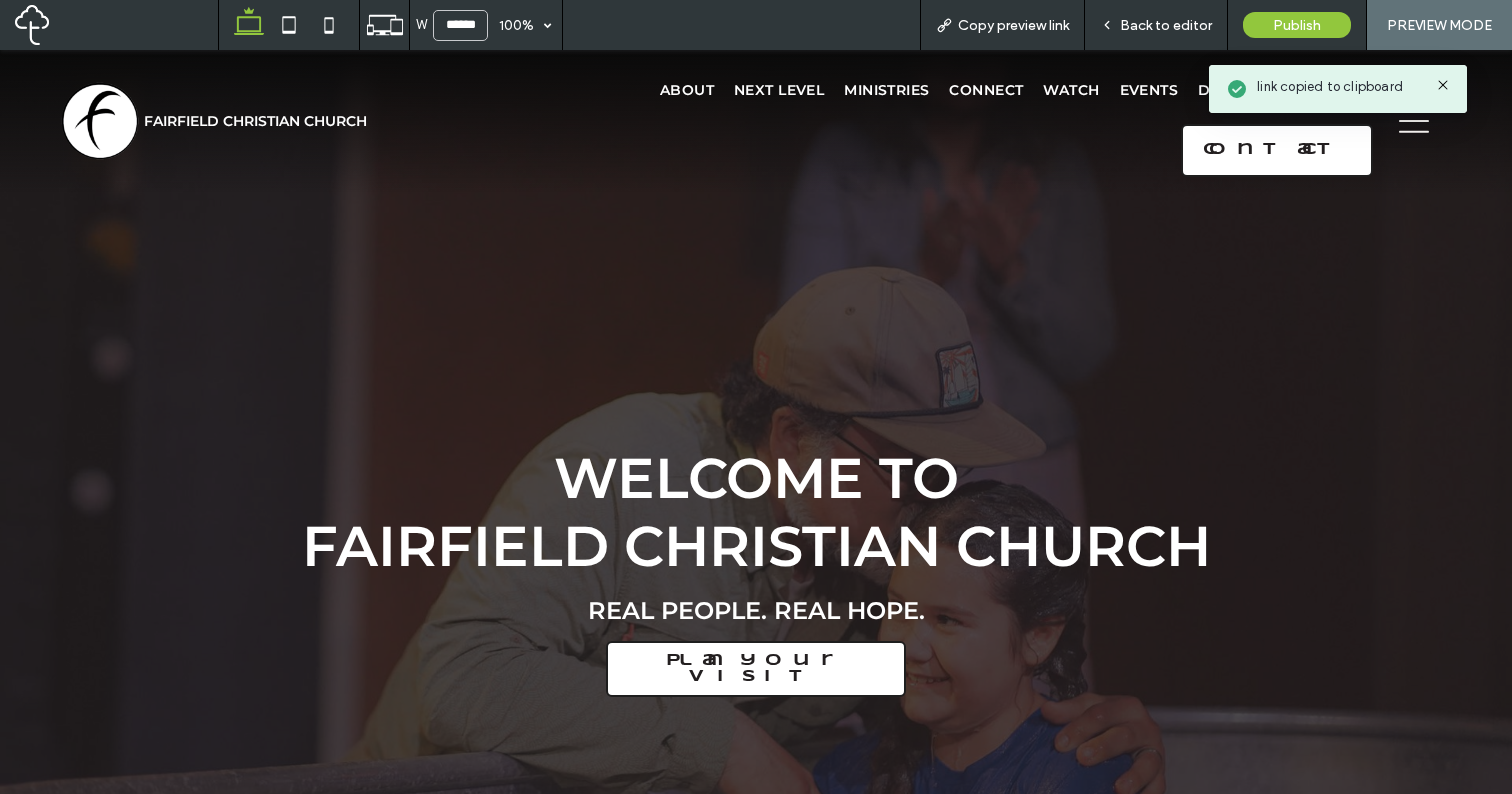 click on "Copy preview link" at bounding box center [1013, 25] 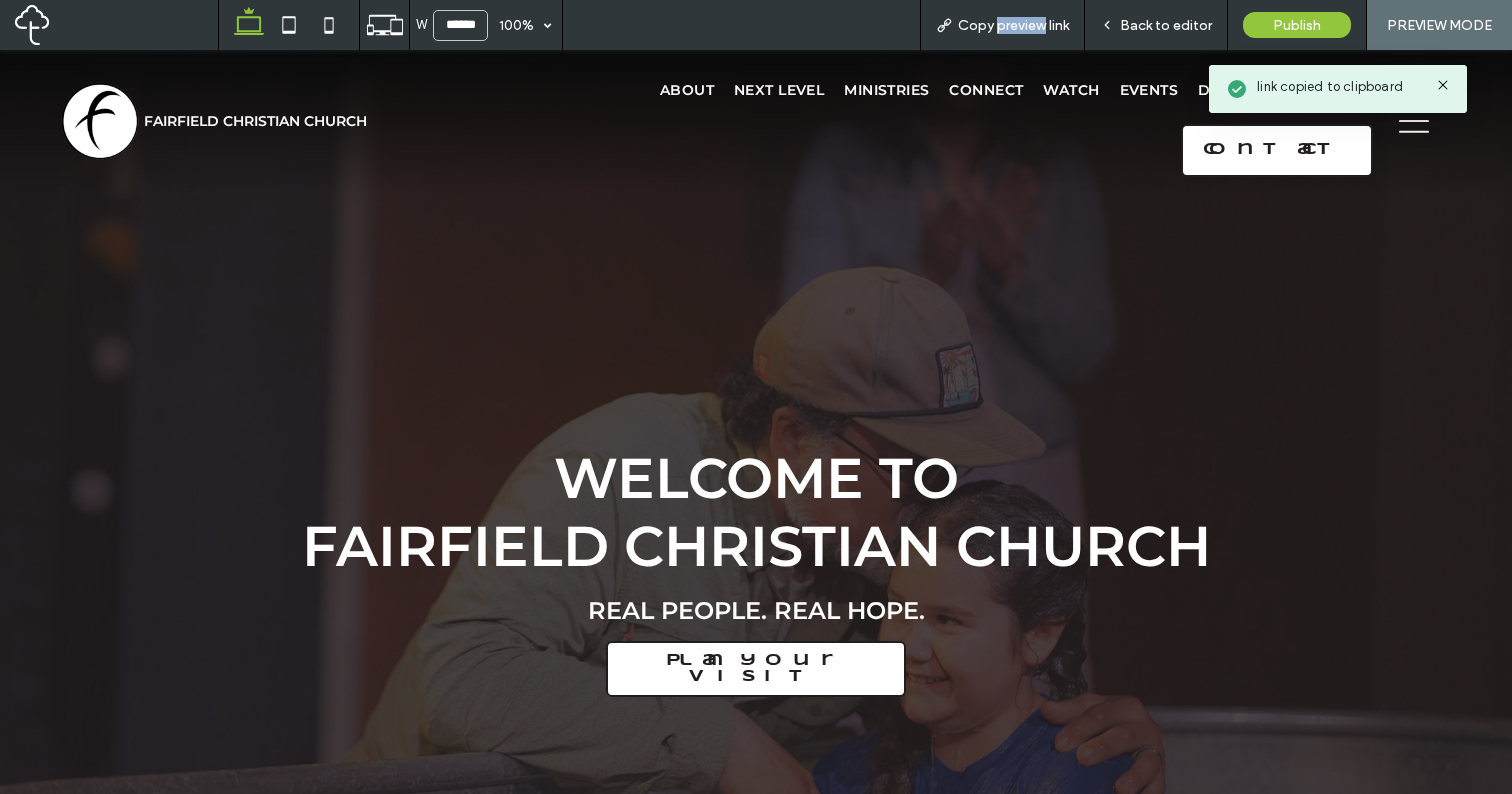 click on "Copy preview link" at bounding box center (1013, 25) 